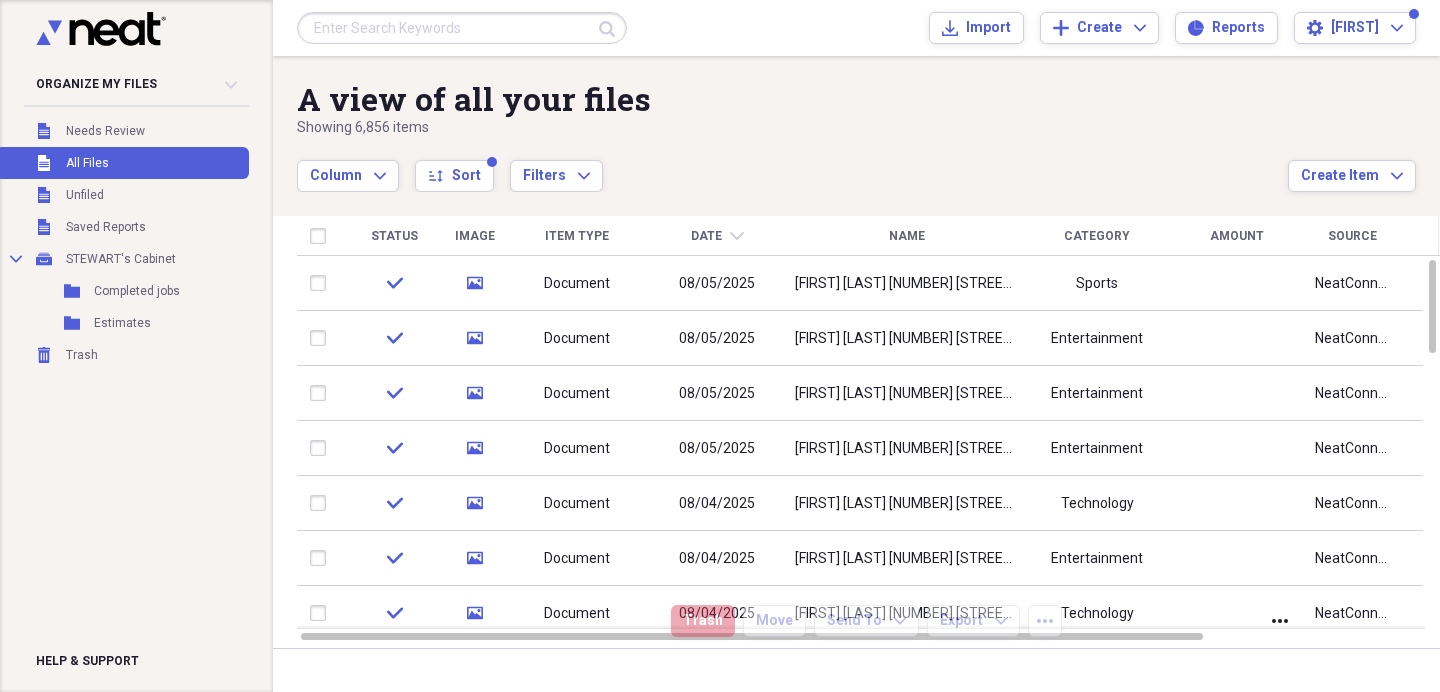 scroll, scrollTop: 0, scrollLeft: 0, axis: both 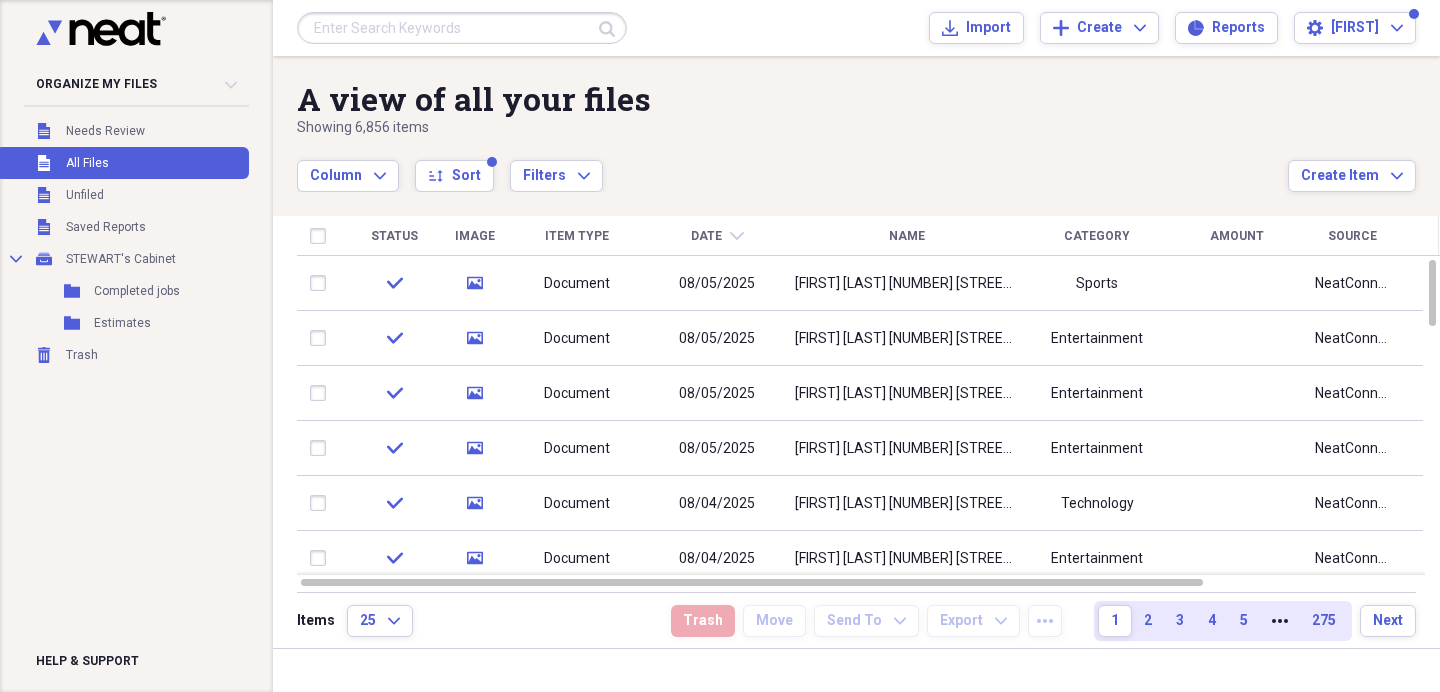 click at bounding box center (462, 28) 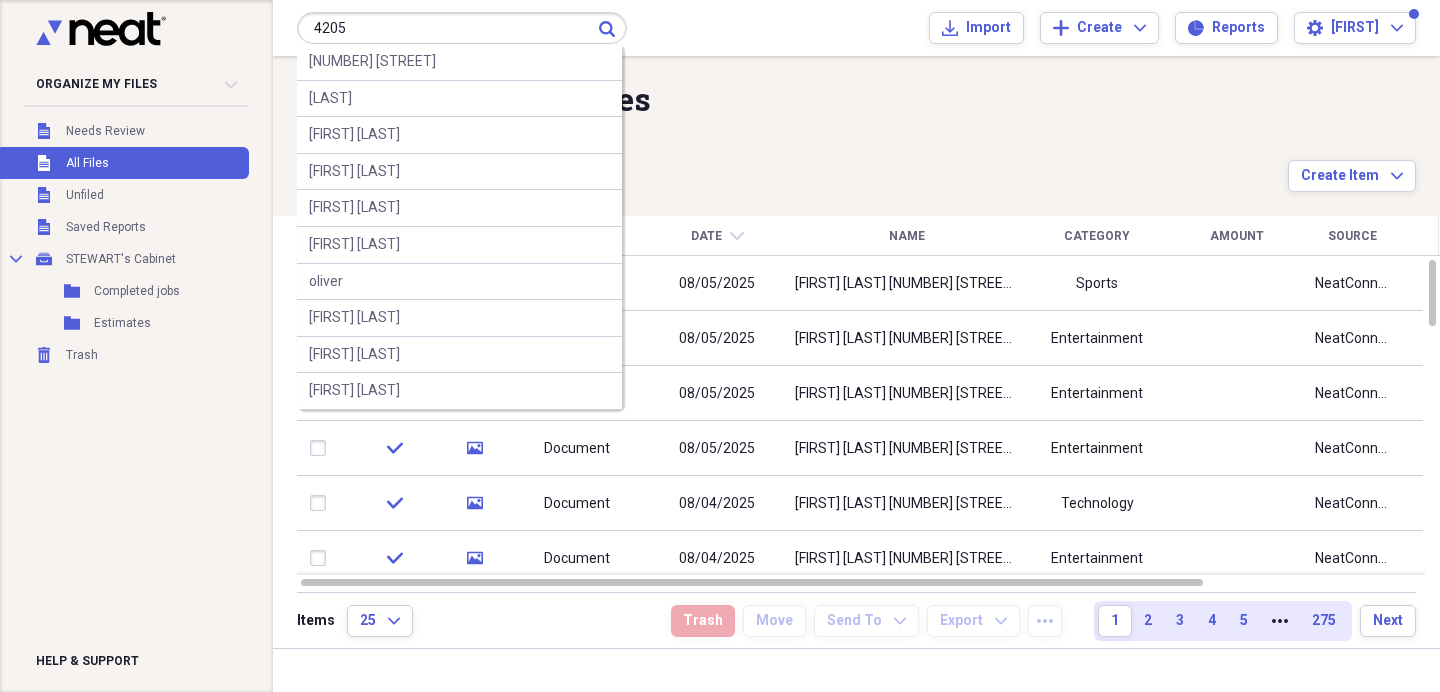 type on "4205" 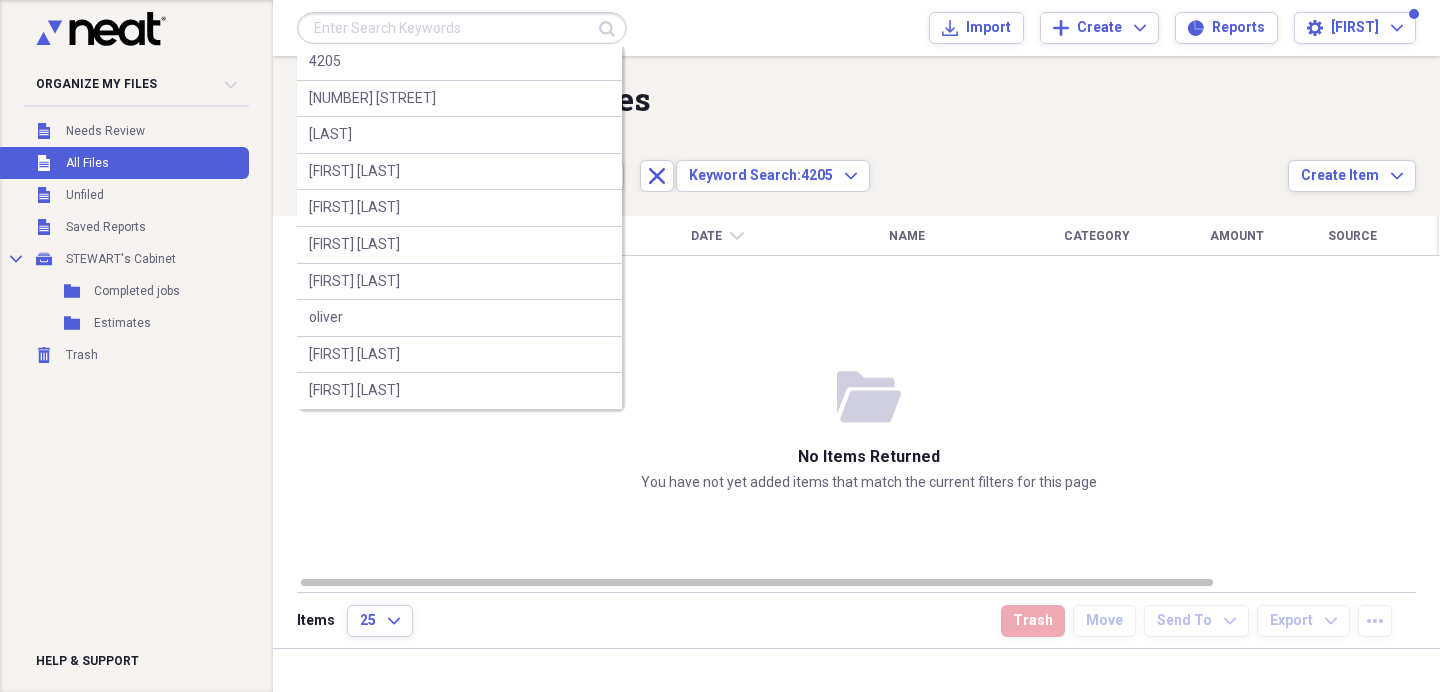 click at bounding box center (462, 28) 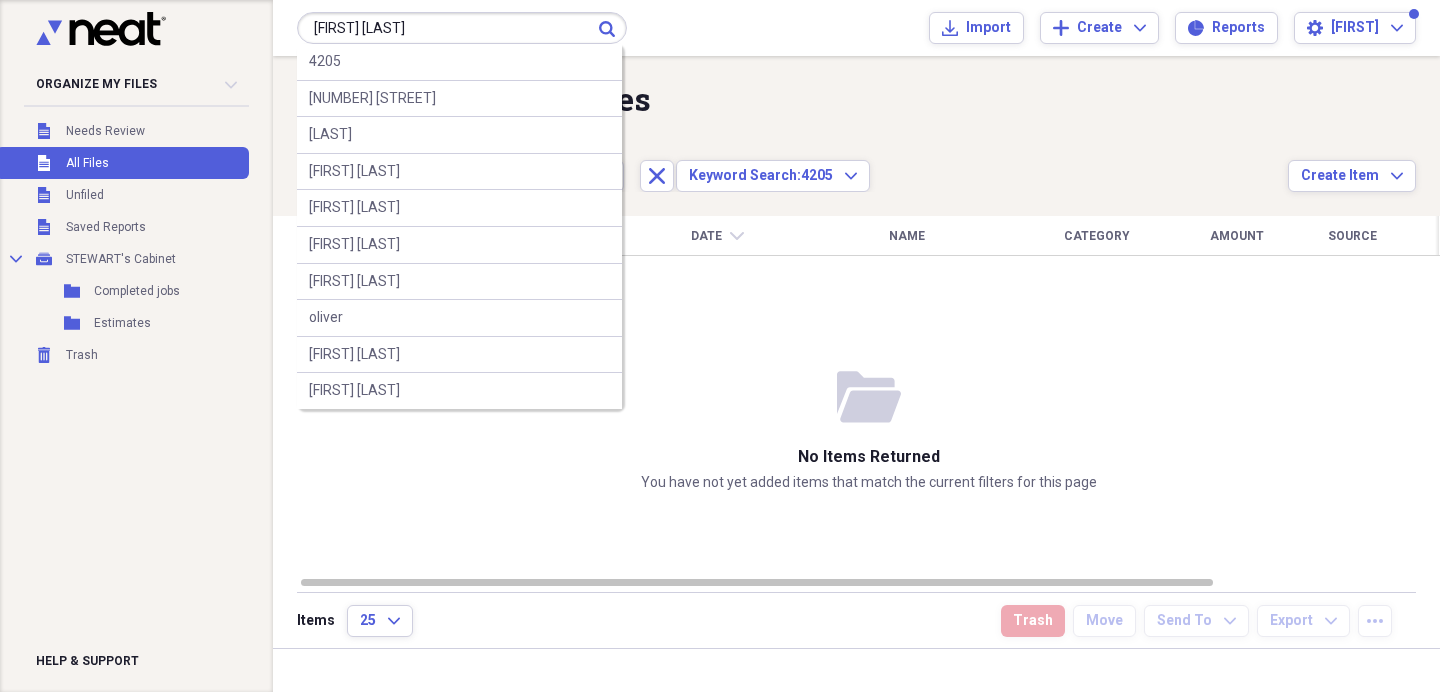 type on "[FIRST] [LAST]" 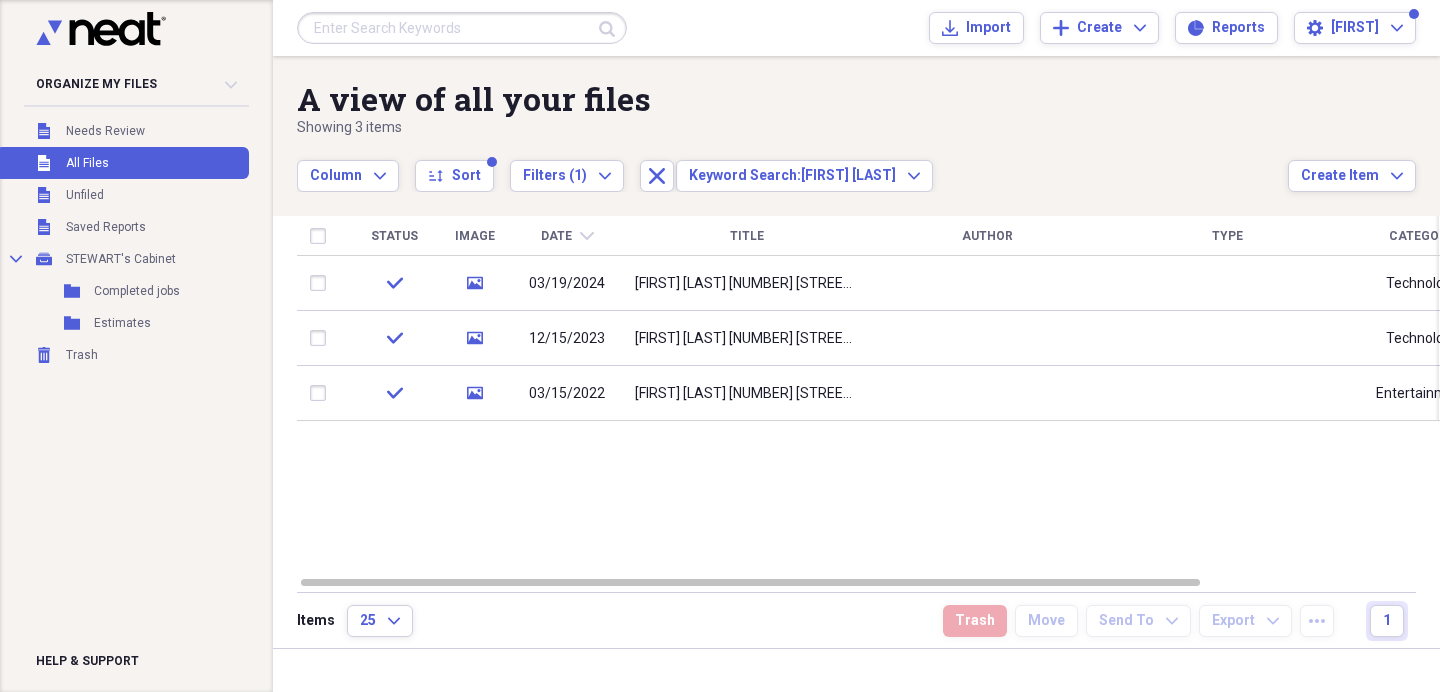 click at bounding box center (462, 28) 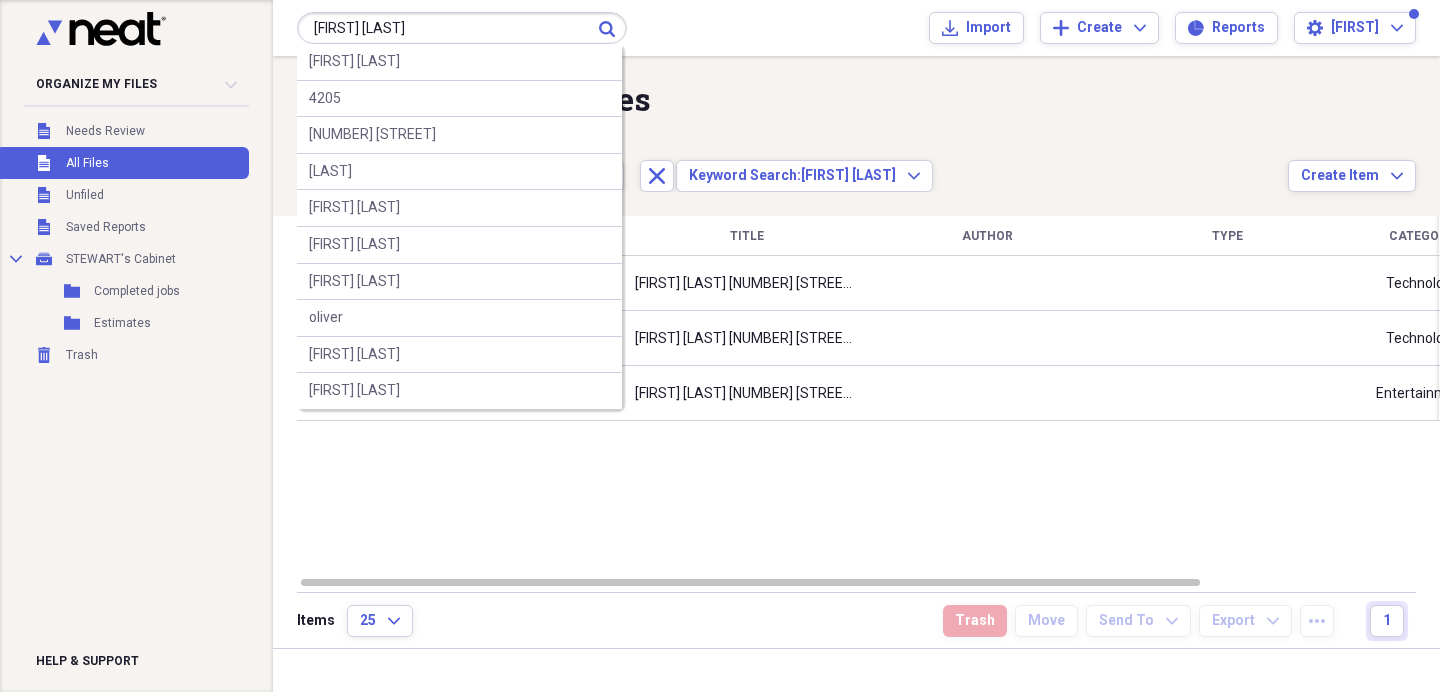 type on "[FIRST] [LAST]" 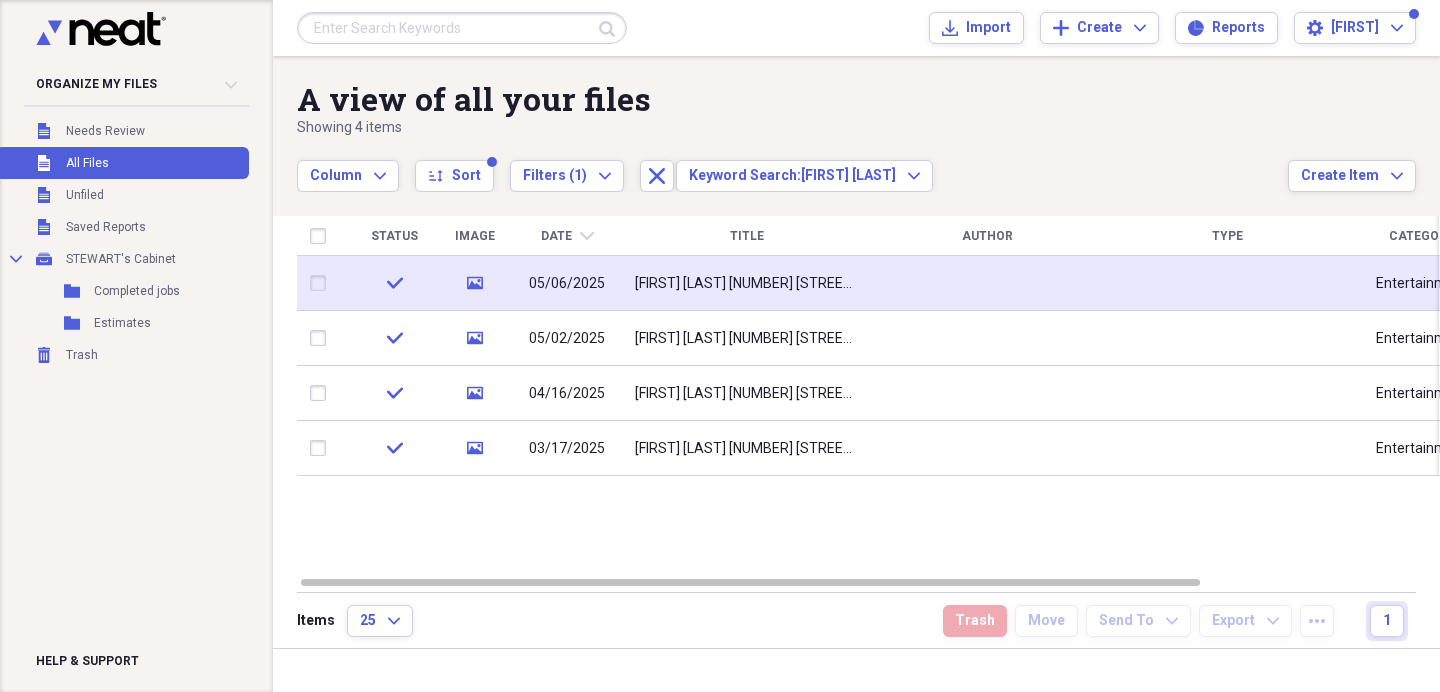 click on "[FIRST] [LAST] [NUMBER] [STREET] [PHONE]" at bounding box center [747, 284] 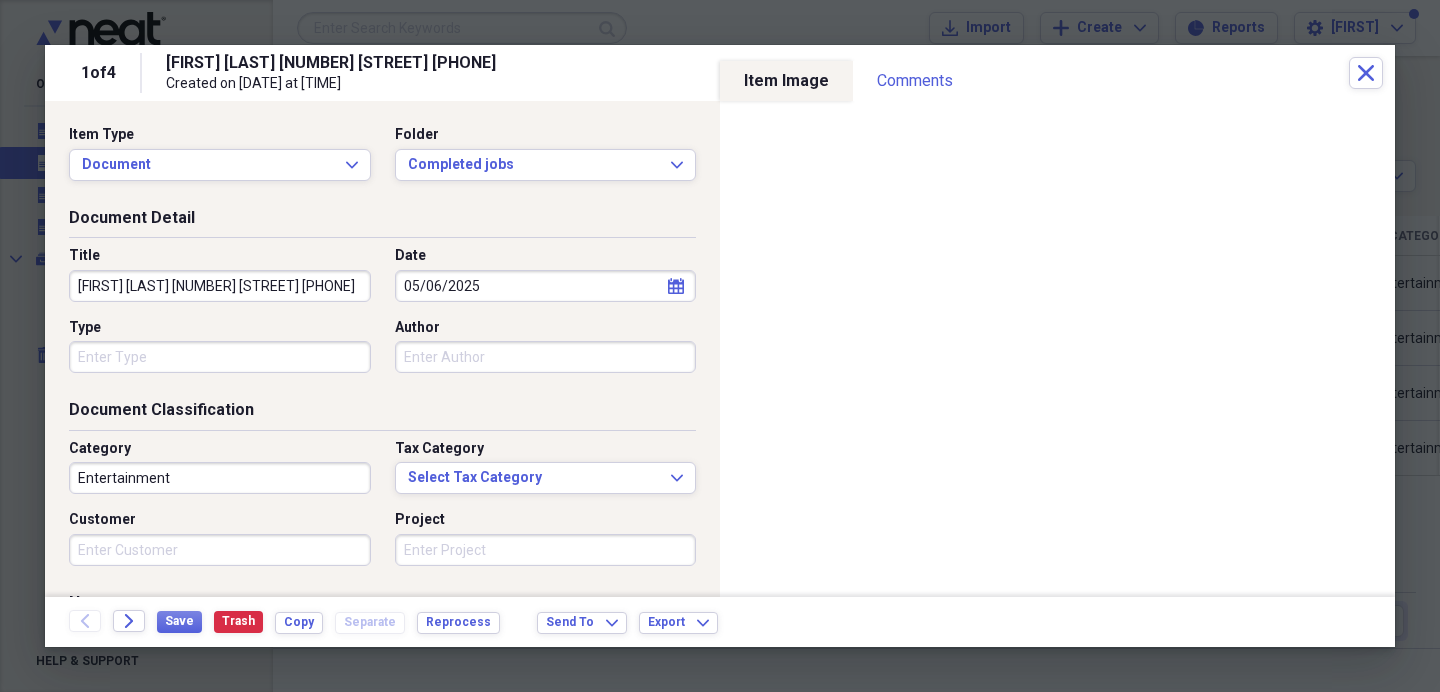 click on "[FIRST] [LAST] [NUMBER] [STREET] [PHONE]" at bounding box center (220, 286) 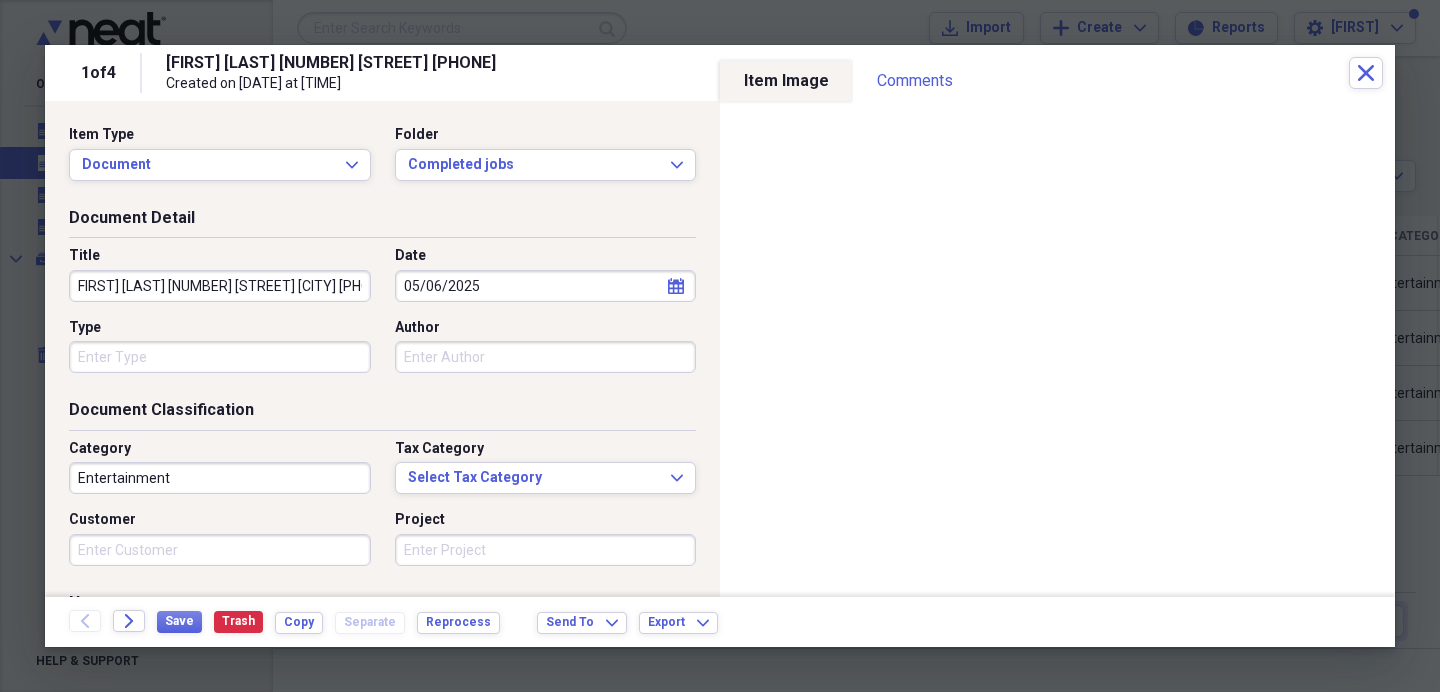 scroll, scrollTop: 0, scrollLeft: 7, axis: horizontal 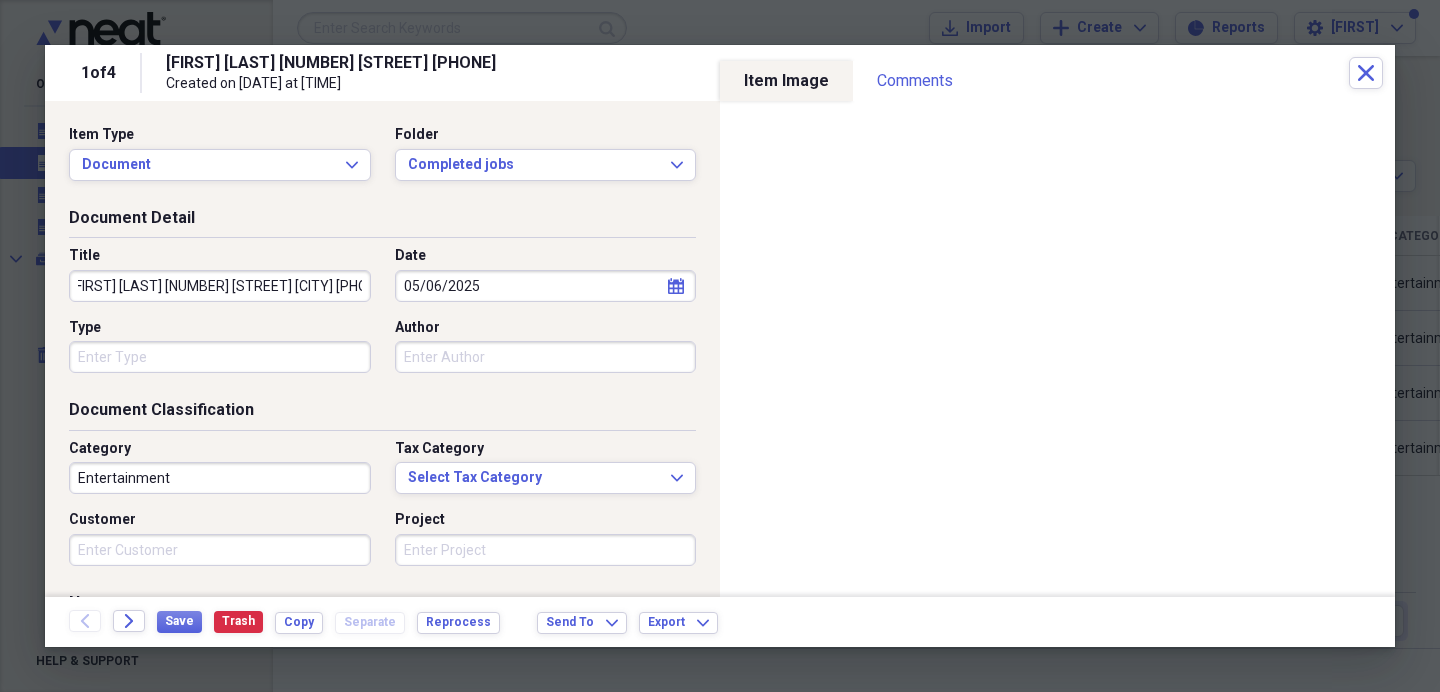 type on "[FIRST] [LAST] [NUMBER] [STREET] [CITY] [PHONE]" 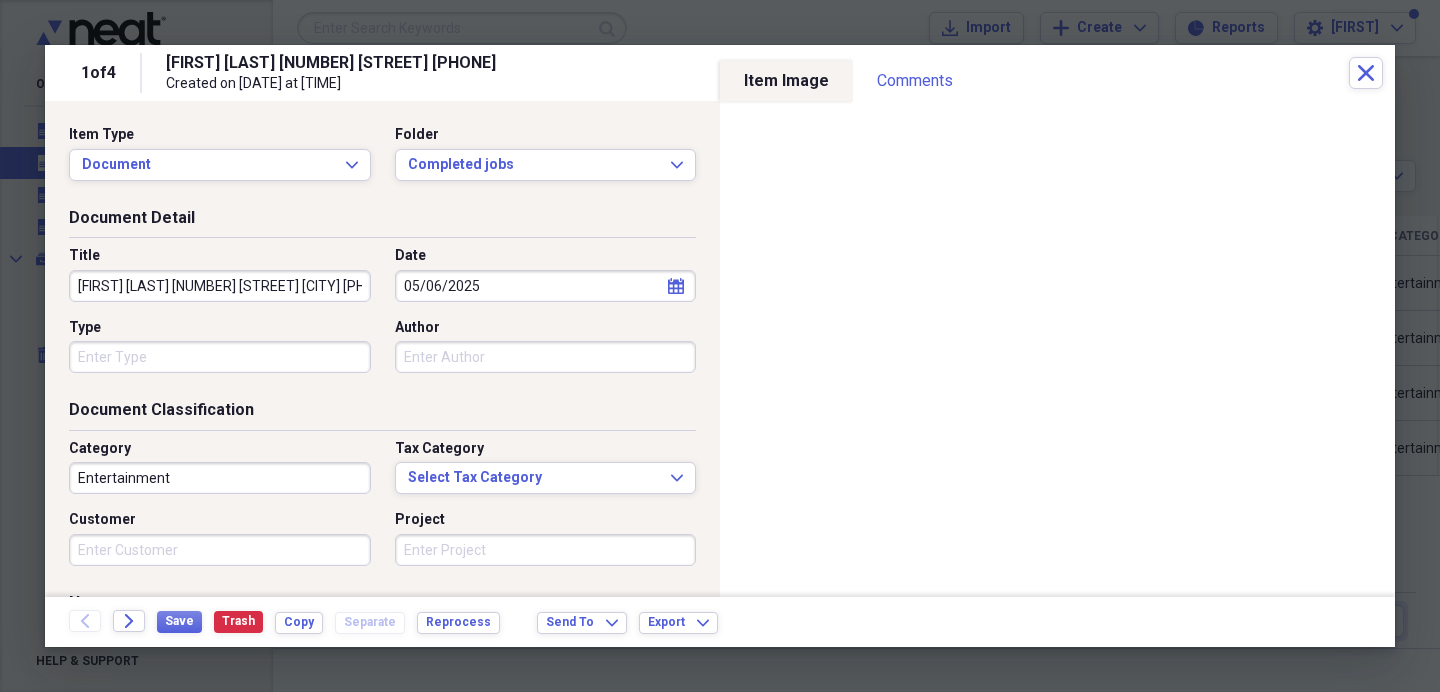 click on "Back Forward Save Trash Copy Separate Reprocess Send To Expand Export Expand" at bounding box center [720, 622] 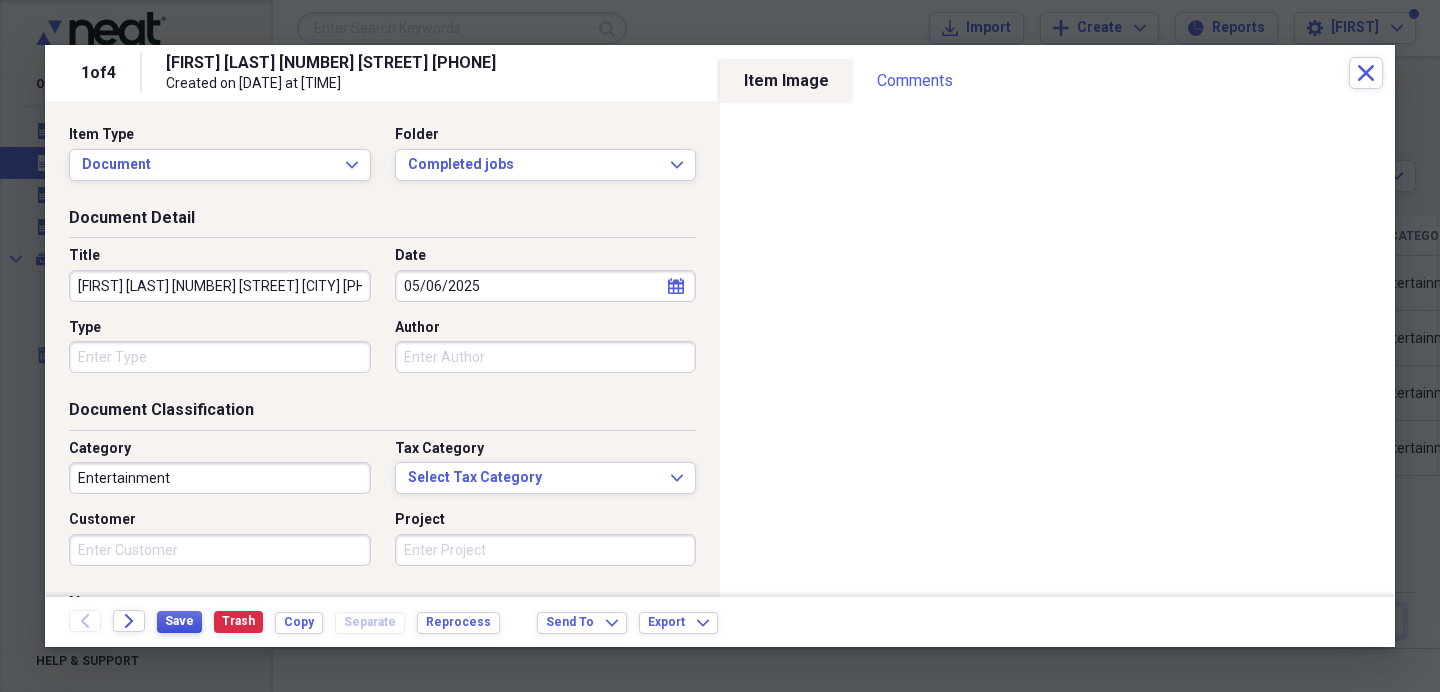 click on "Save" at bounding box center [179, 621] 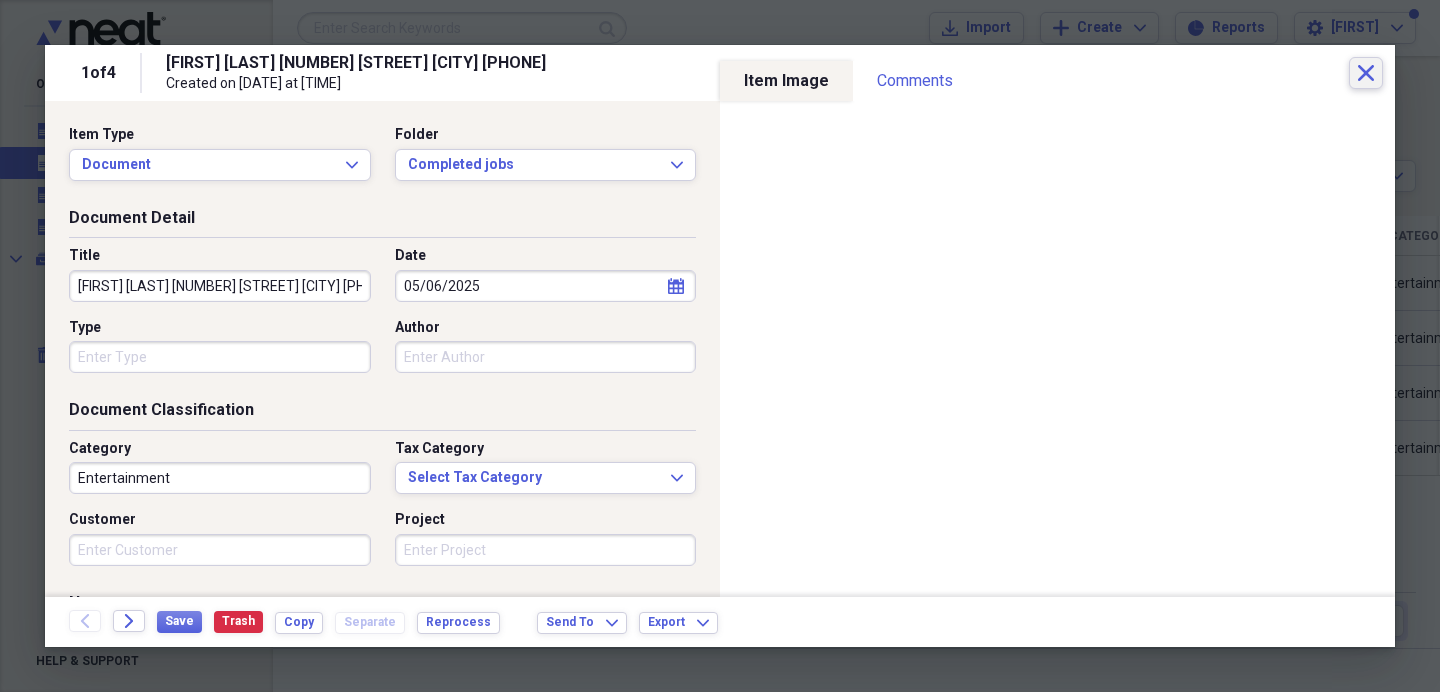 click on "Close" at bounding box center [1366, 73] 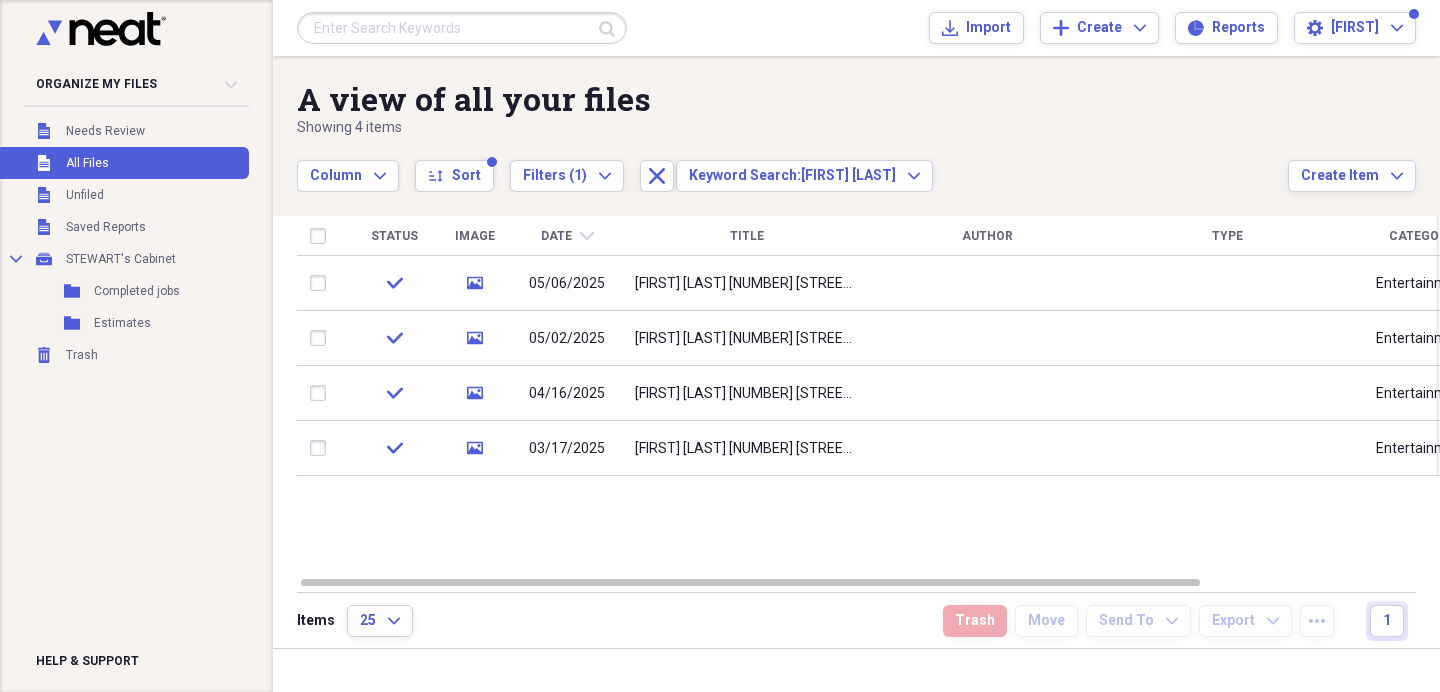 click at bounding box center (462, 28) 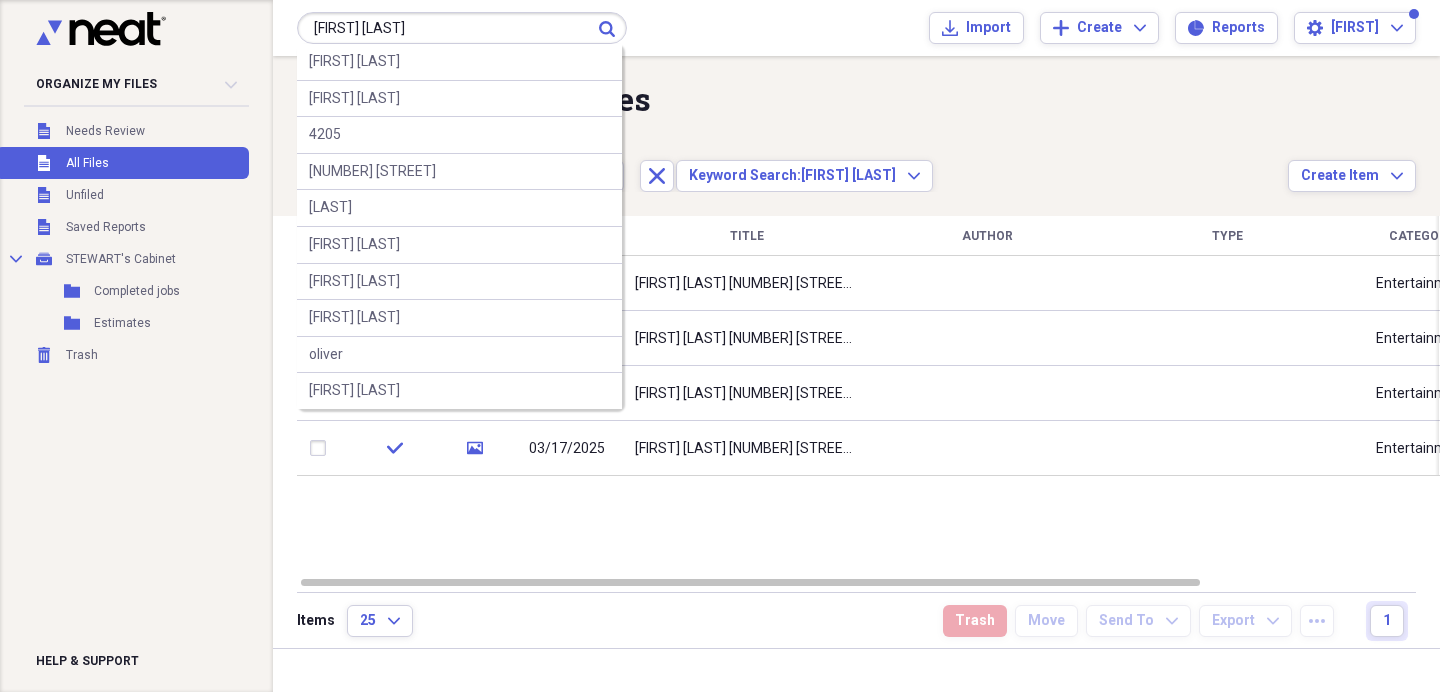 type on "[FIRST] [LAST]" 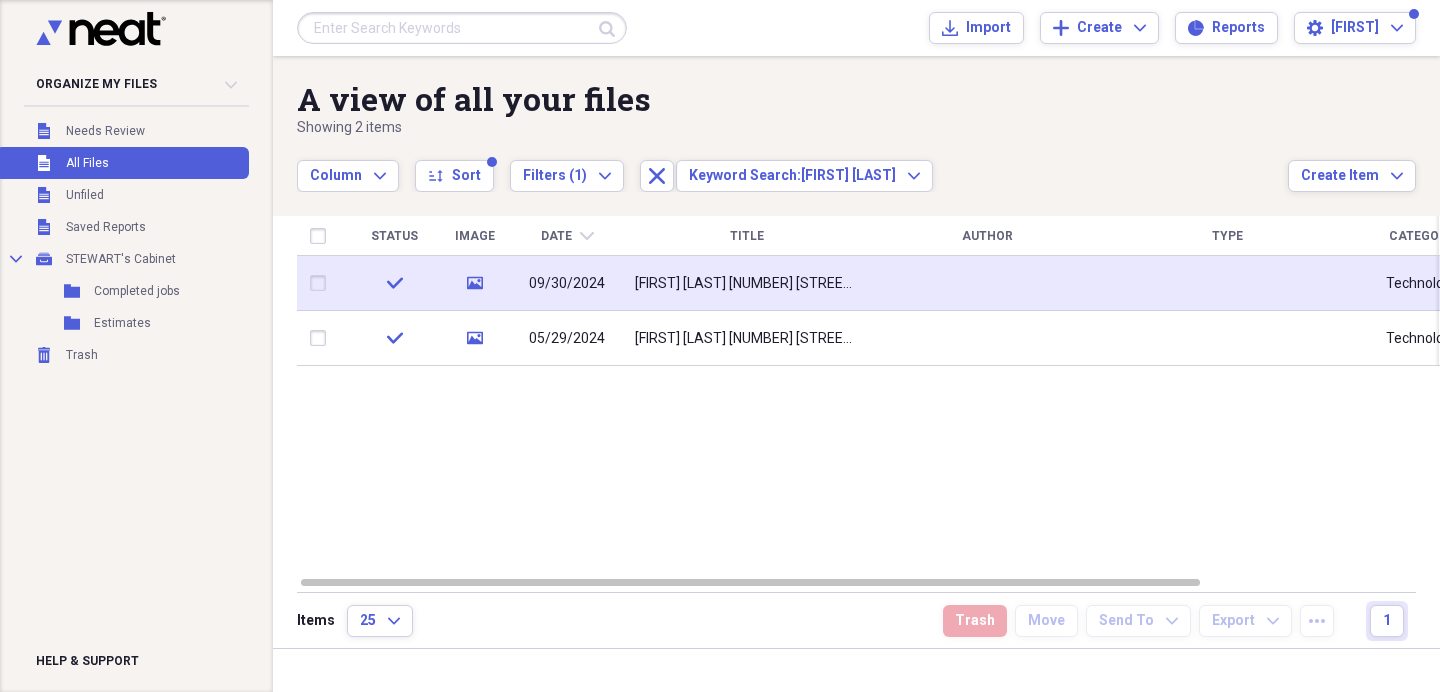 click on "[FIRST] [LAST] [NUMBER] [STREET] [CITY] [PHONE], [PHONE]" at bounding box center [747, 284] 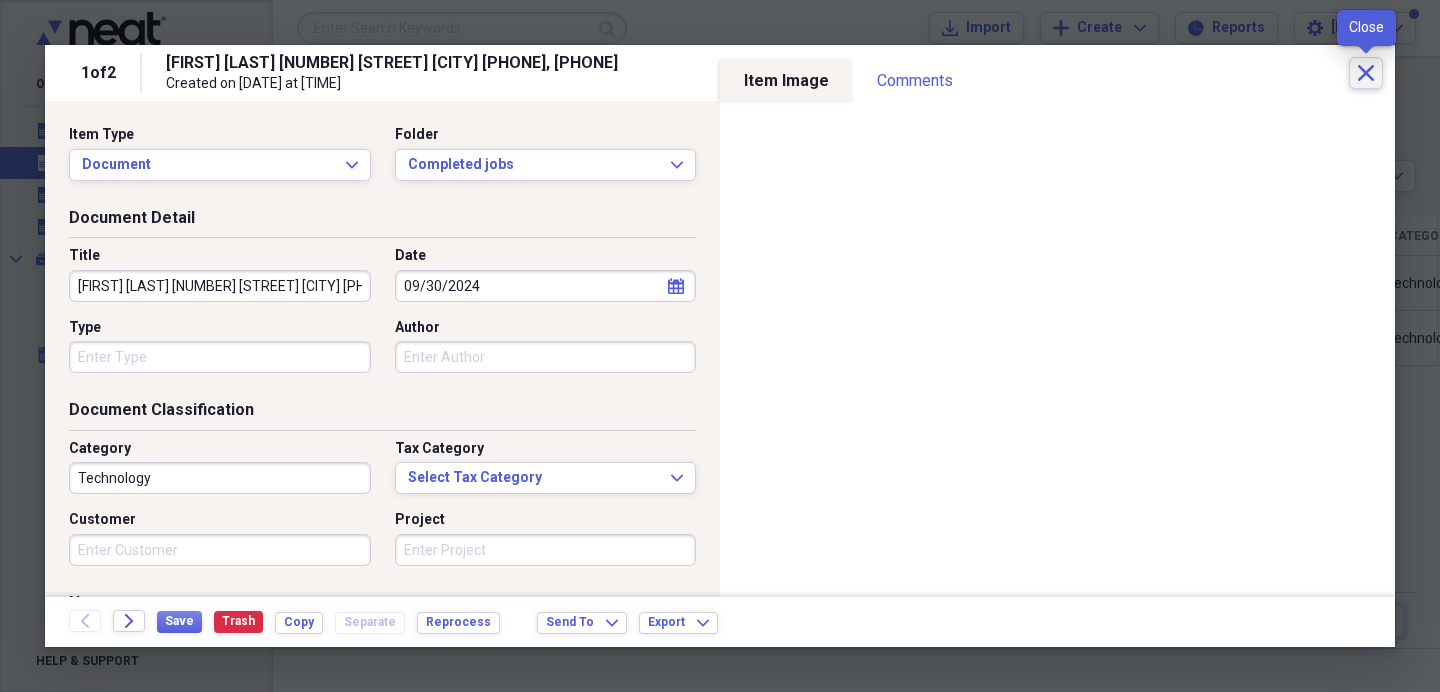 click on "Close" at bounding box center (1366, 73) 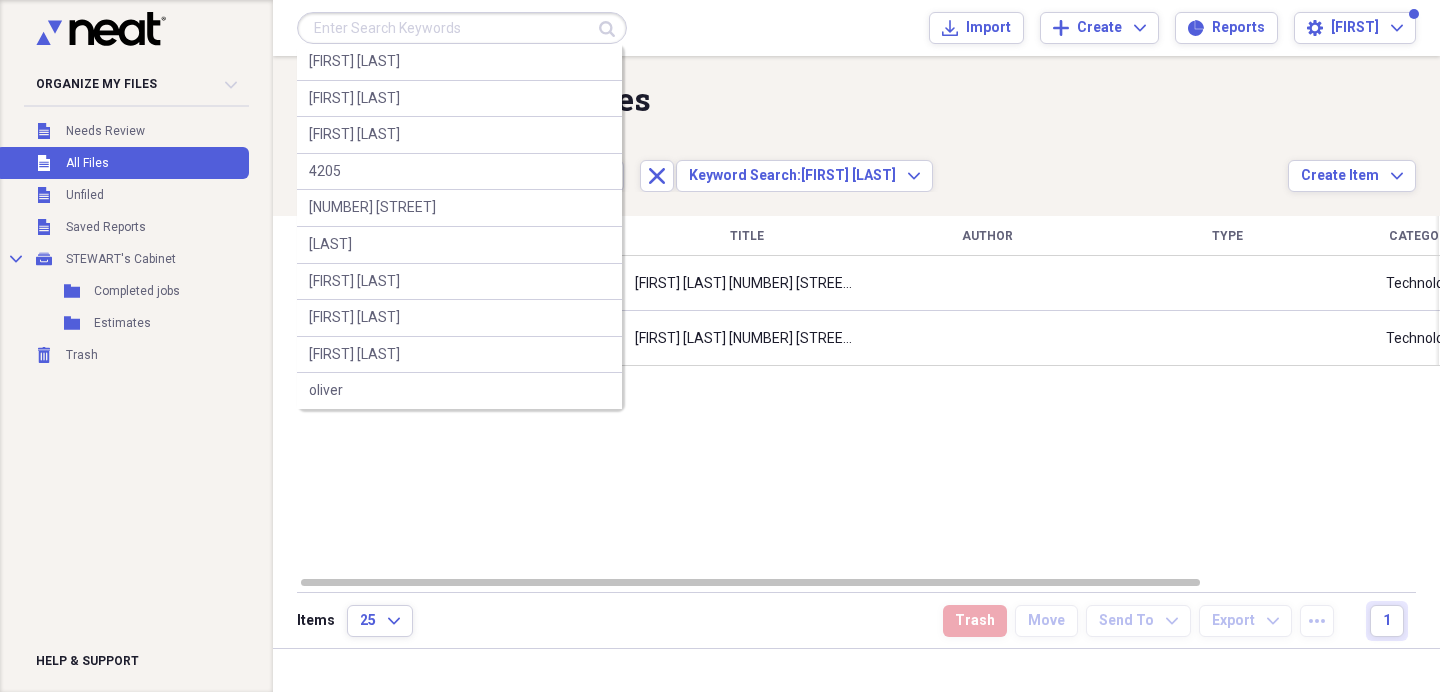 click at bounding box center (462, 28) 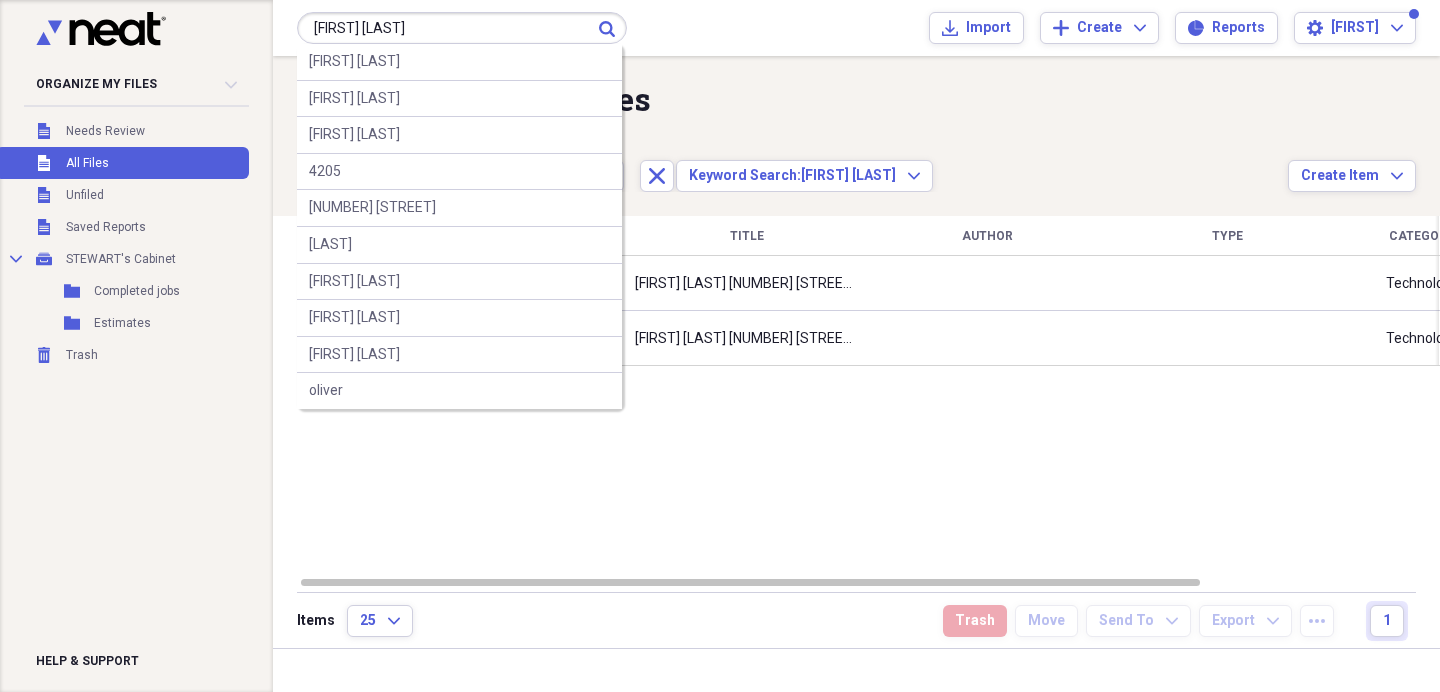 type on "[FIRST] [LAST]" 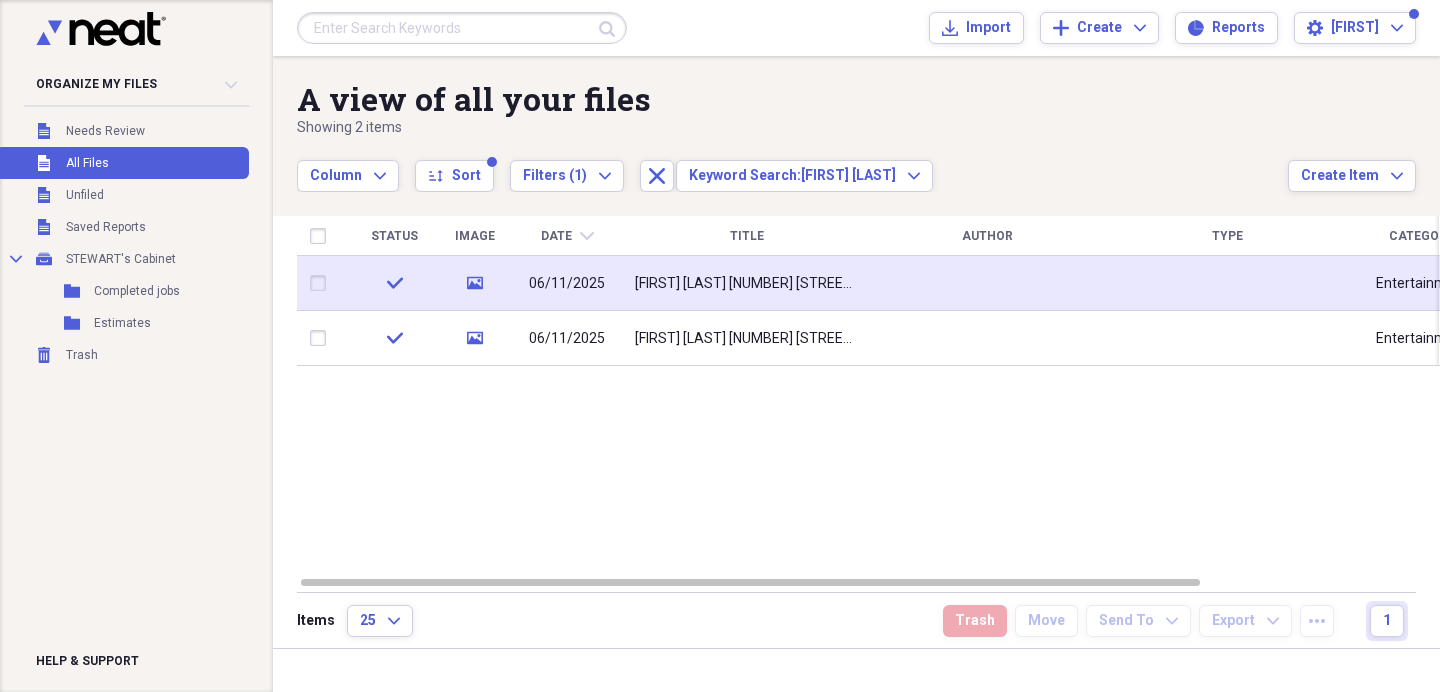 click on "[FIRST] [LAST] [NUMBER] [STREET] [CITY] [PHONE]" at bounding box center [747, 283] 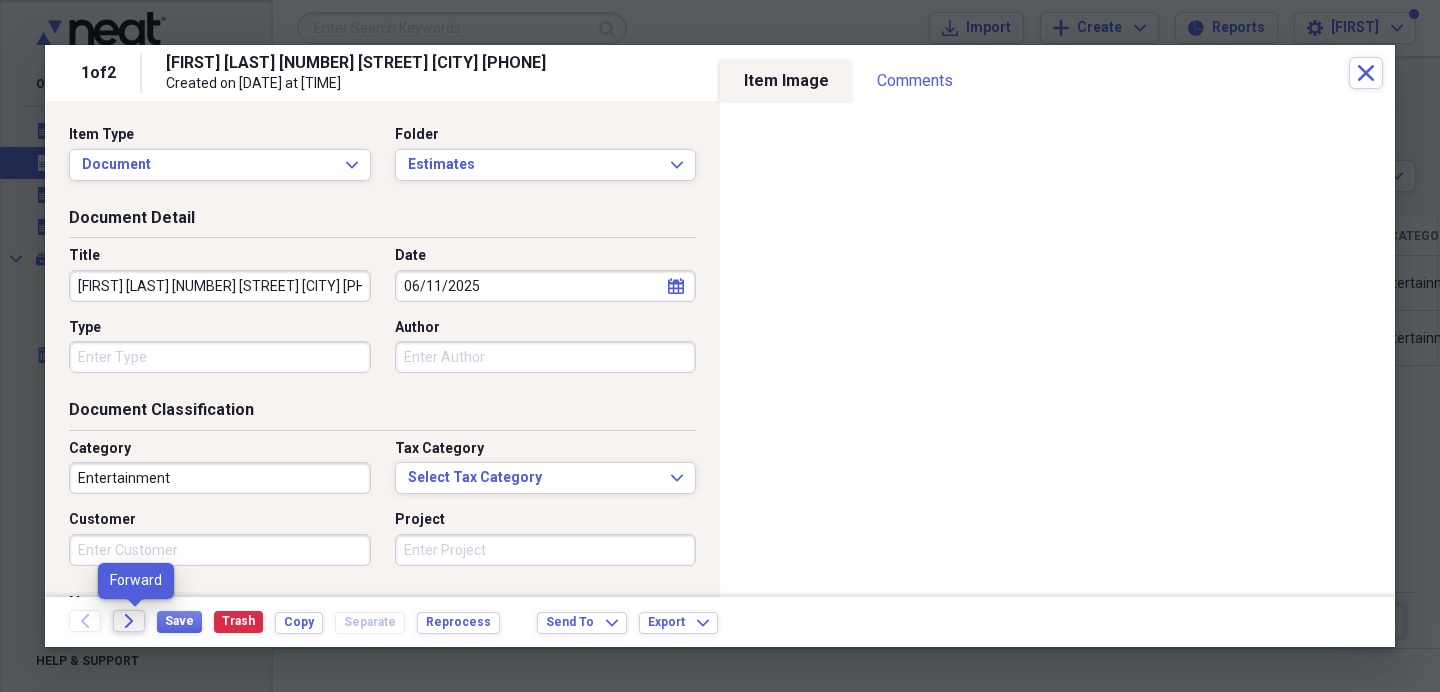click on "Forward" 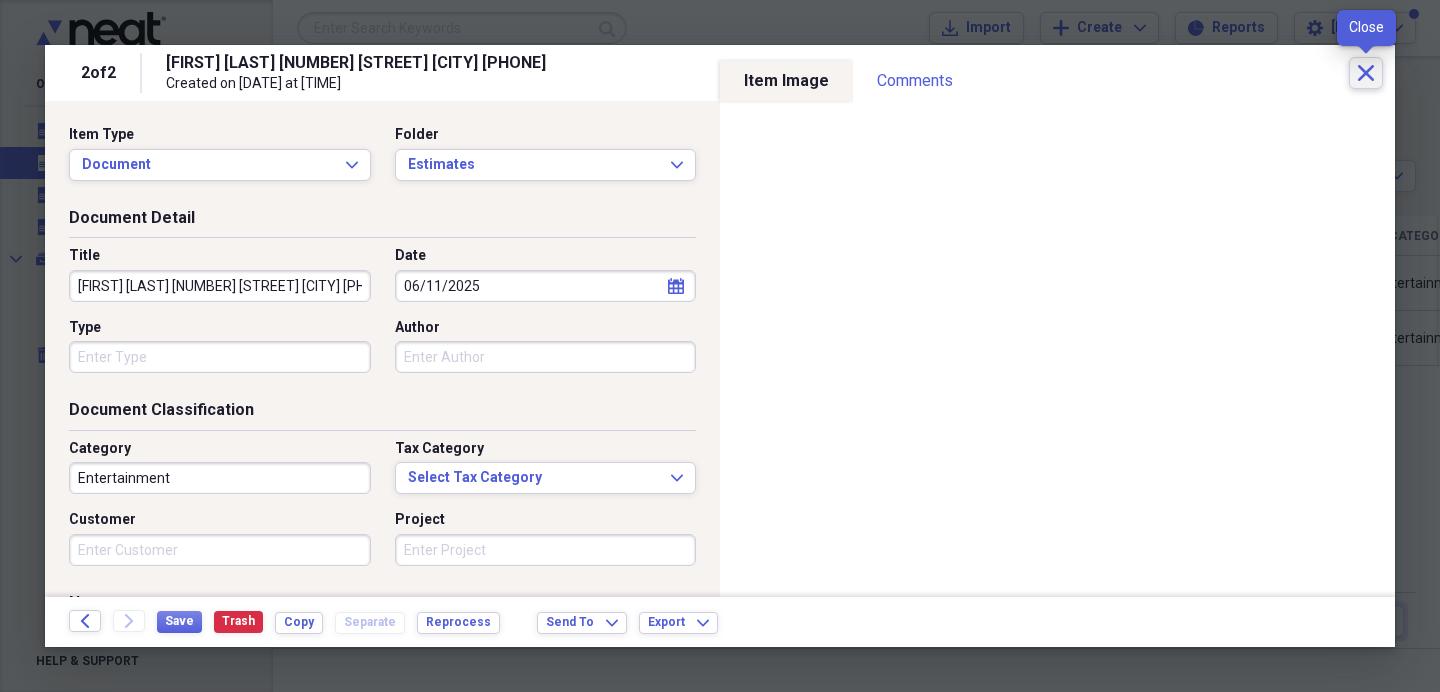 click on "Close" at bounding box center (1366, 73) 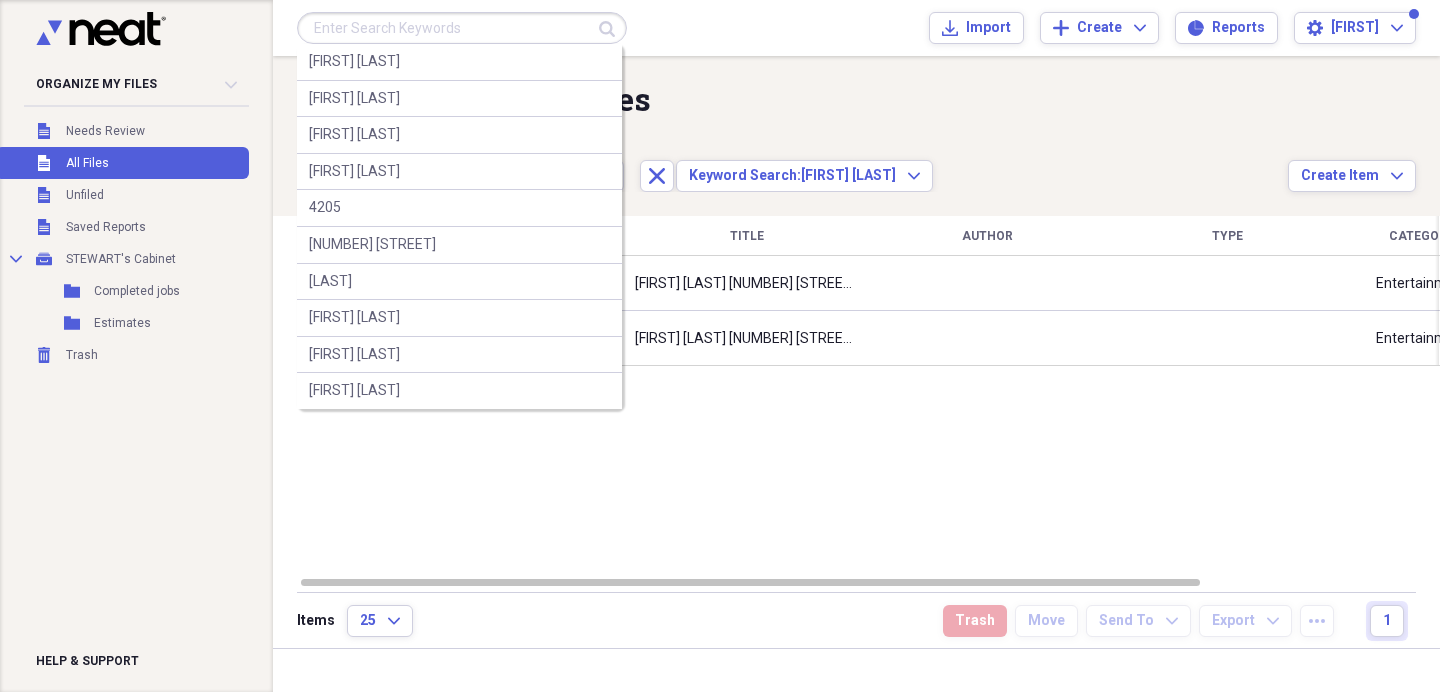 click at bounding box center [462, 28] 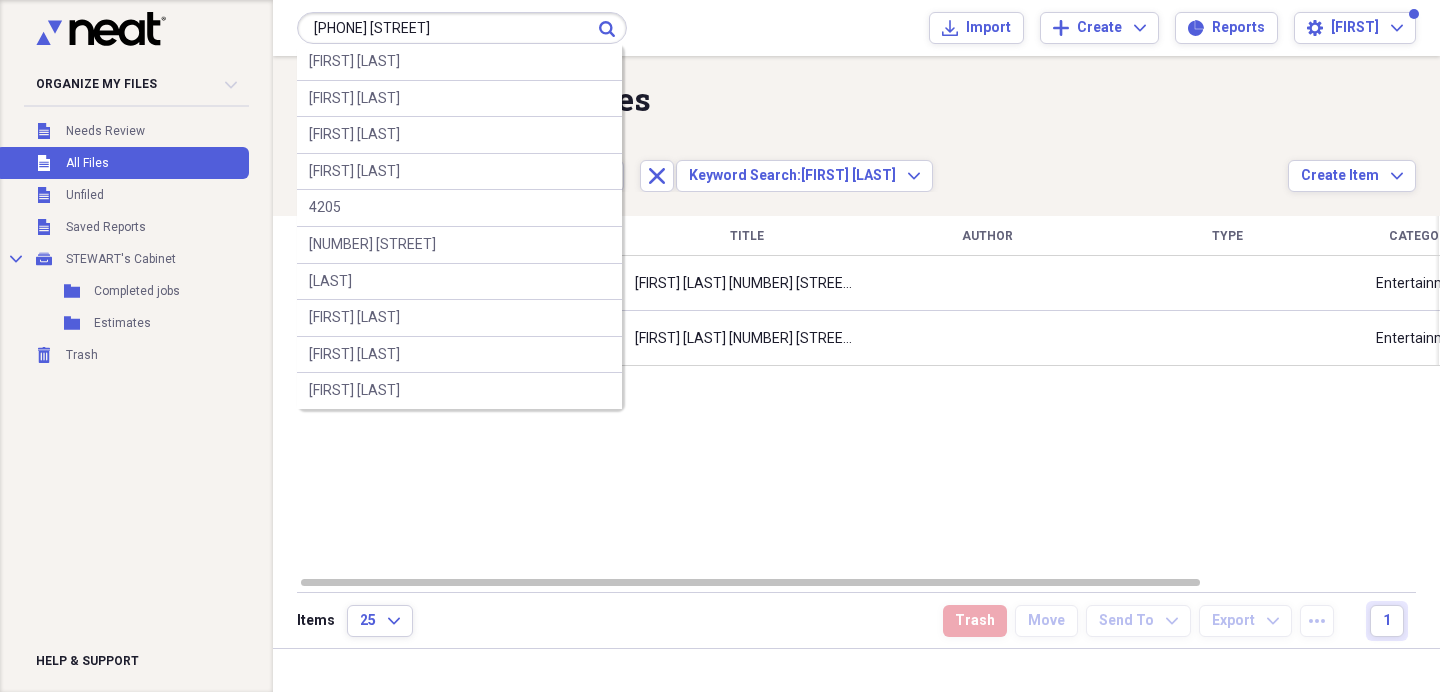 type on "[PHONE] [STREET]" 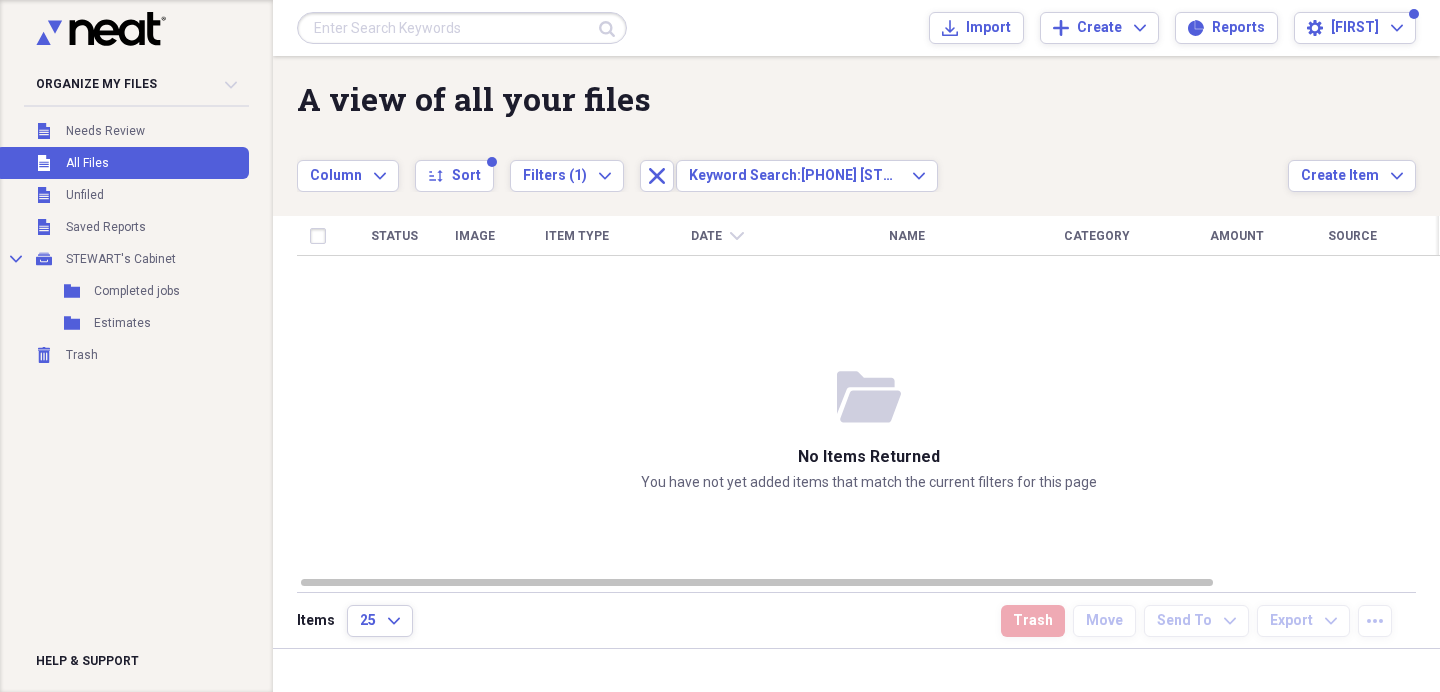 click at bounding box center (462, 28) 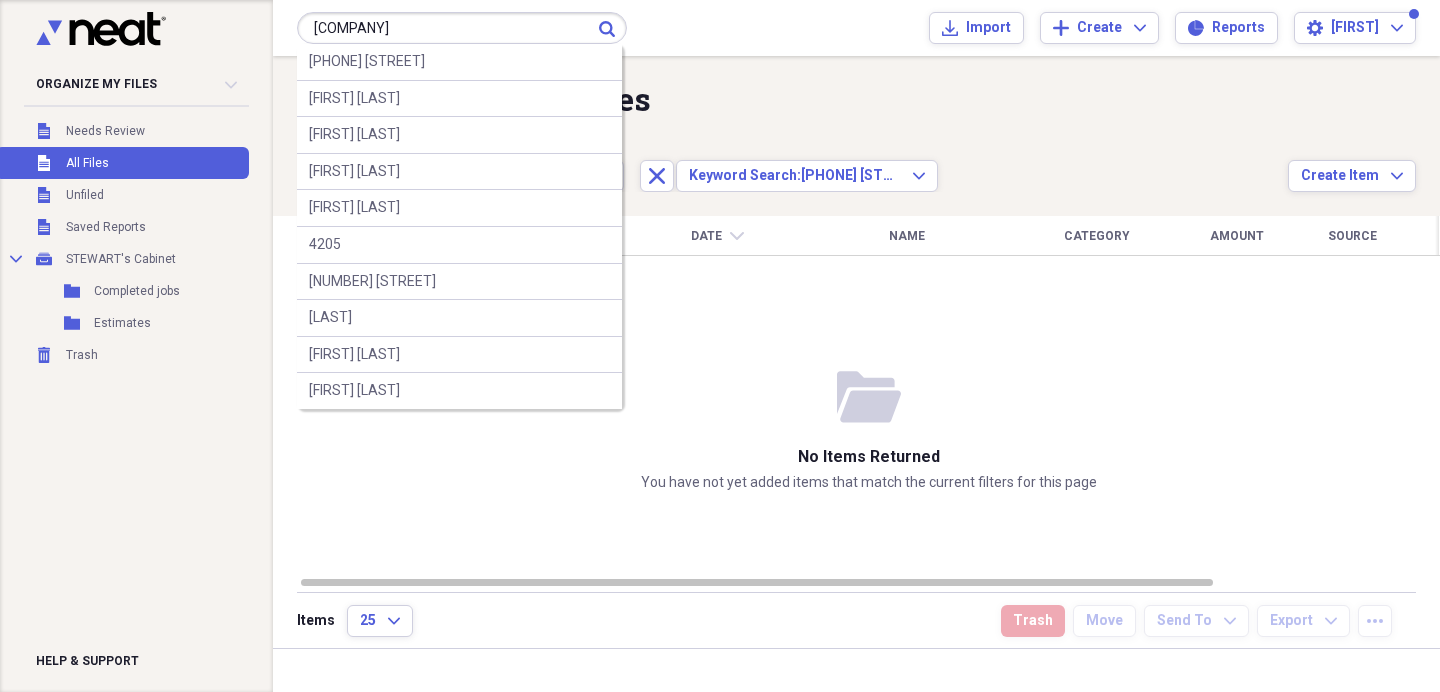 type on "[COMPANY]" 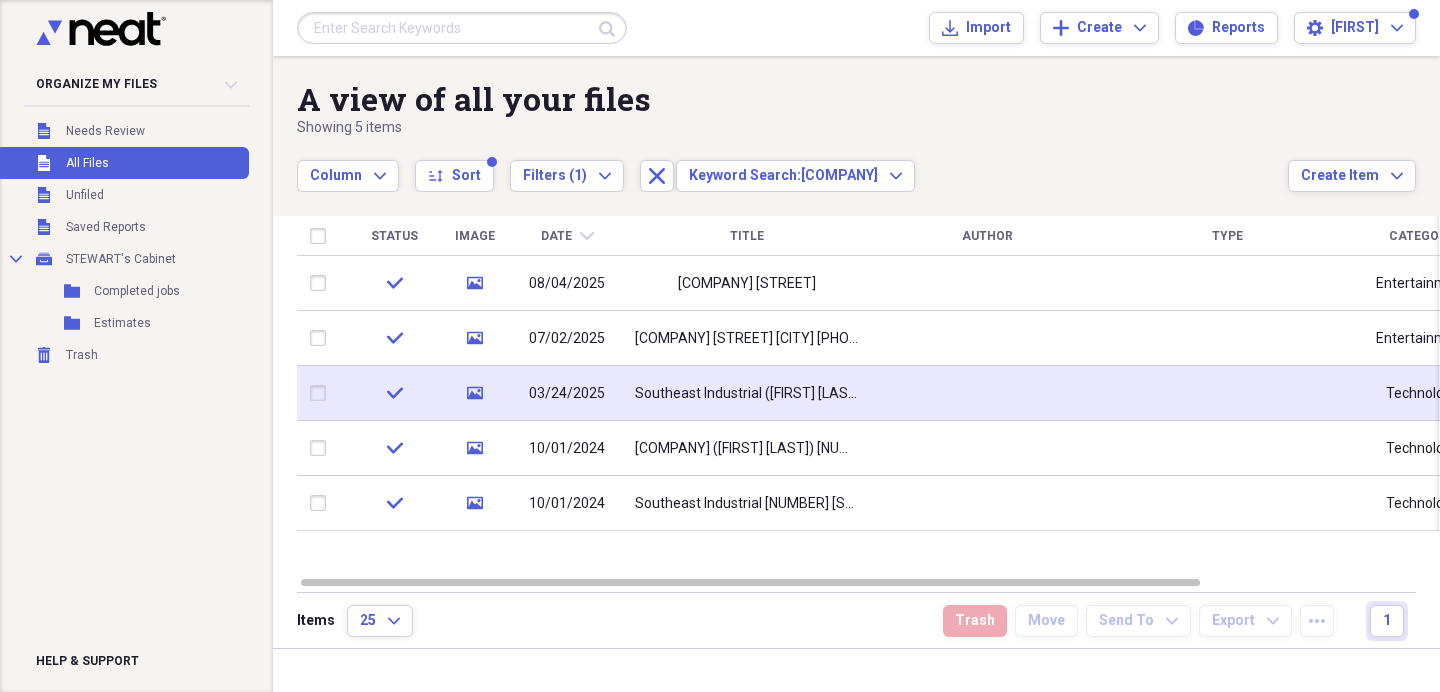 click on "Southeast Industrial ([FIRST] [LAST]) [NUMBER] [STREET] ([FIRST] [LAST] [PHONE])" at bounding box center (747, 394) 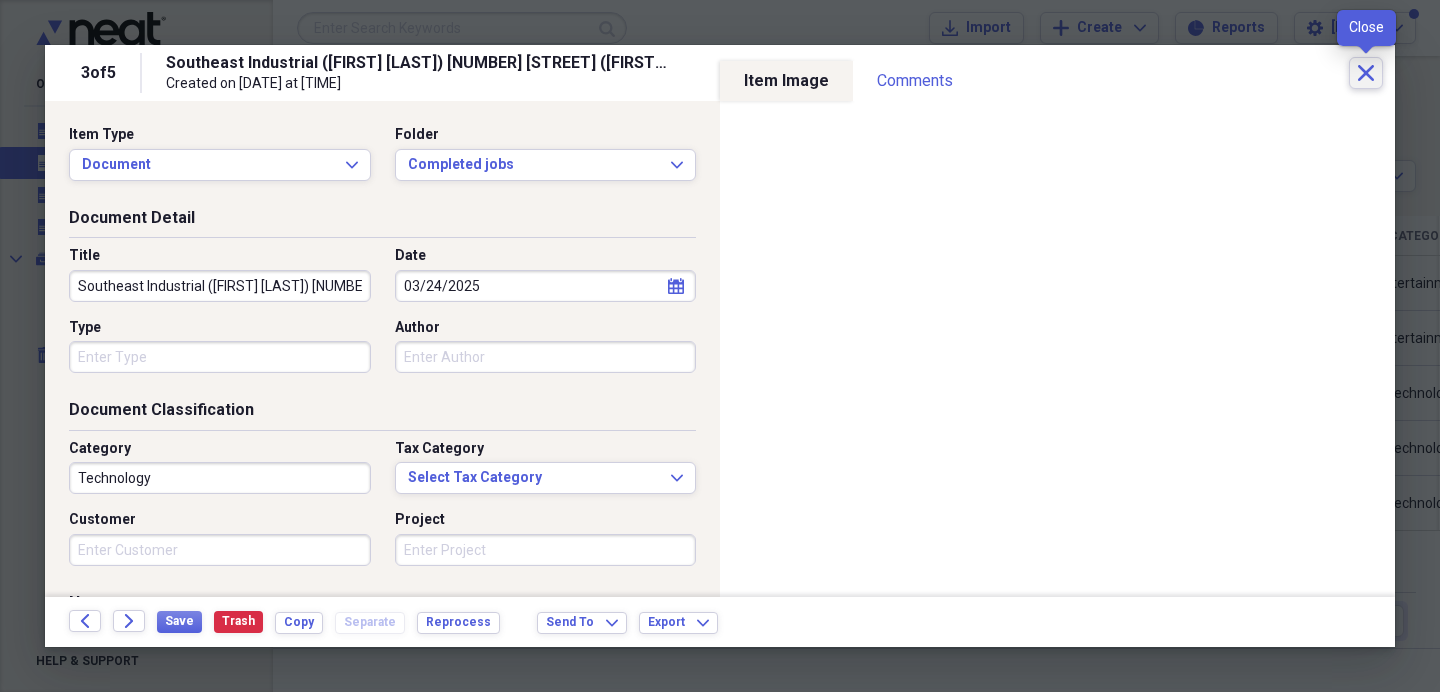 click on "Close" 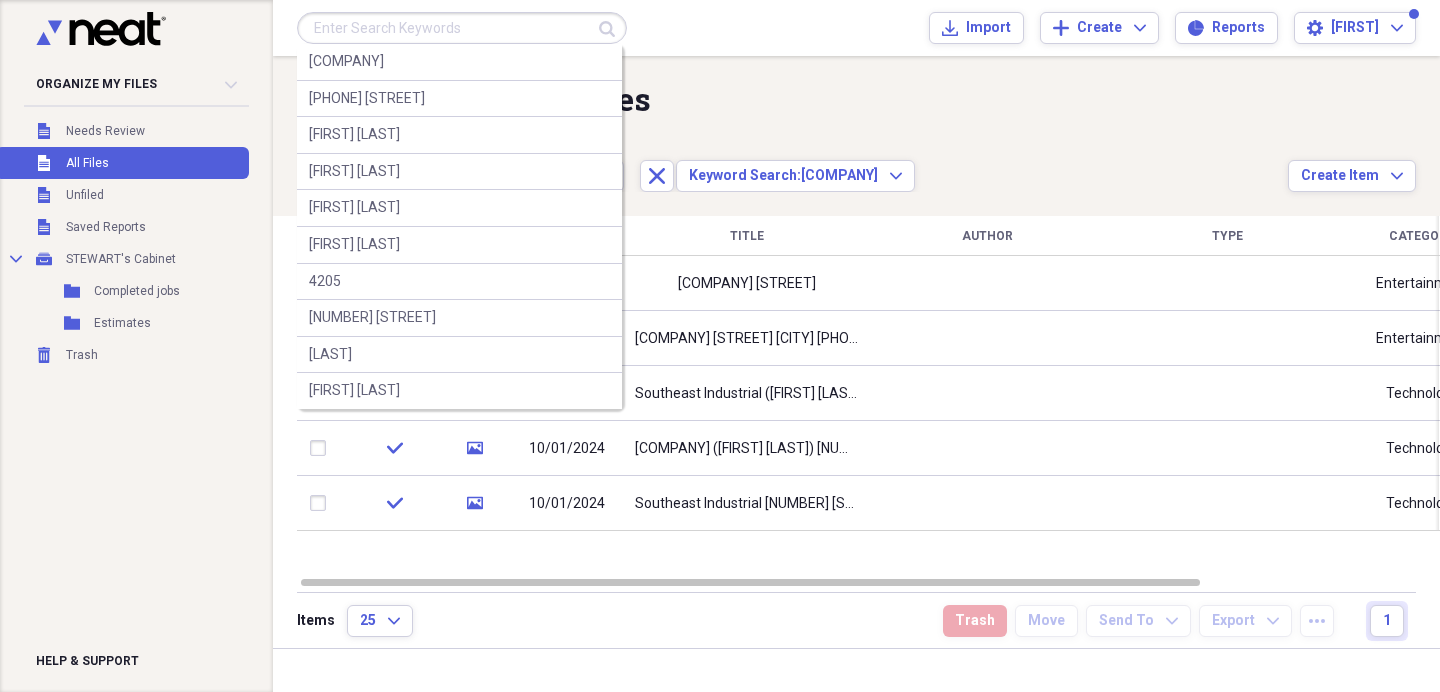 click at bounding box center (462, 28) 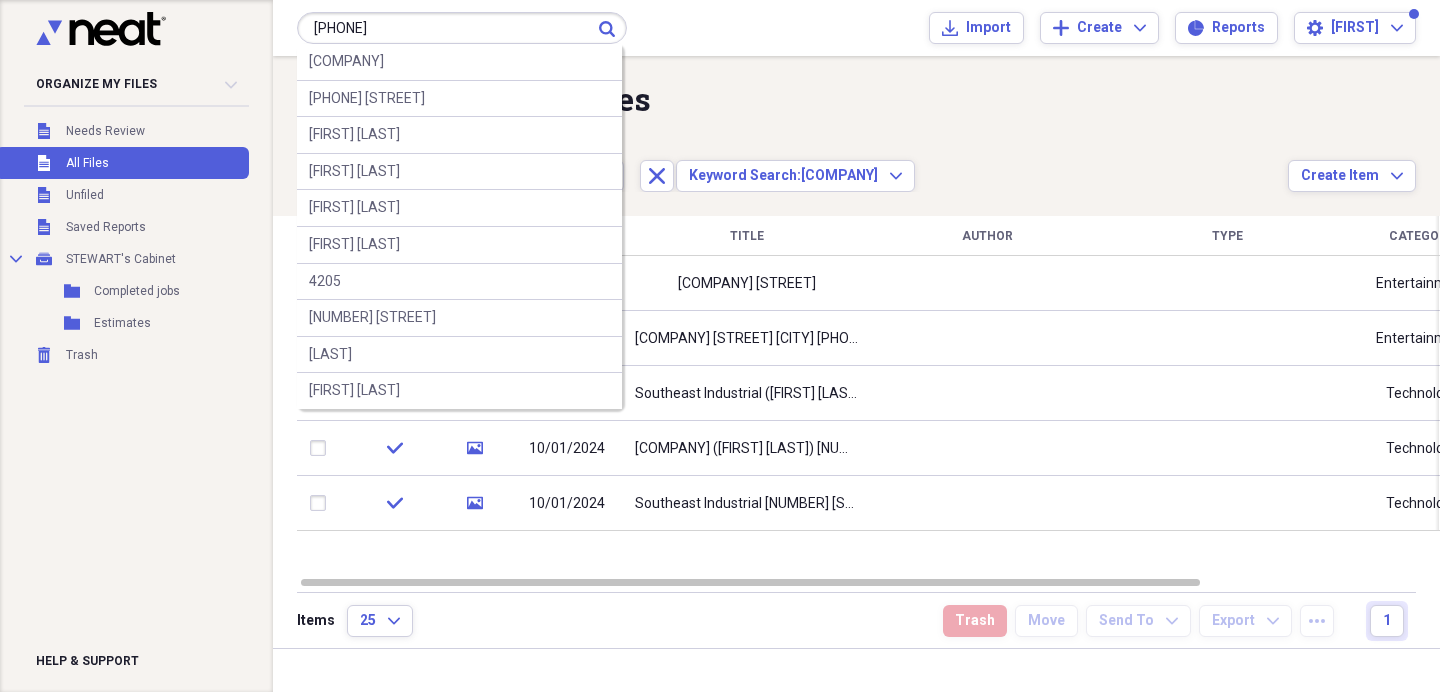 type on "[PHONE]" 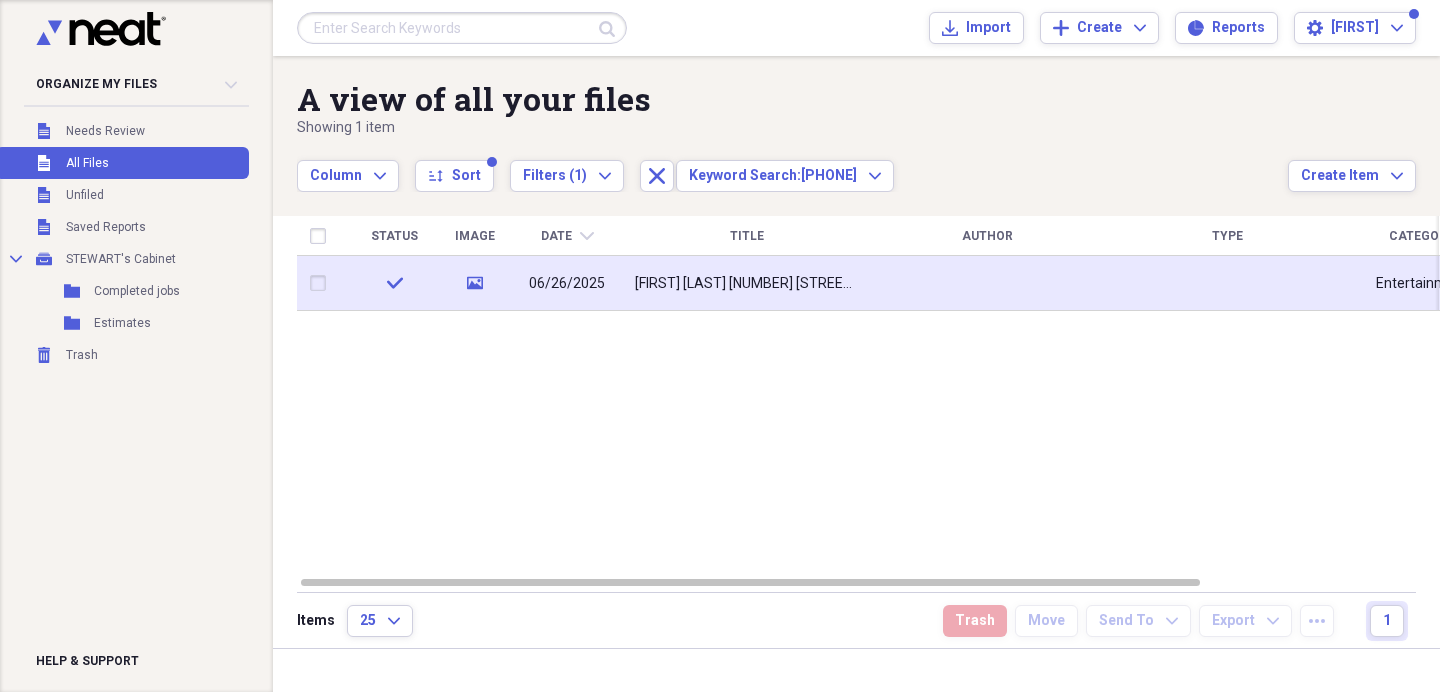 click on "[FIRST] [LAST] [NUMBER] [STREET] [CITY] [PHONE]" at bounding box center [747, 284] 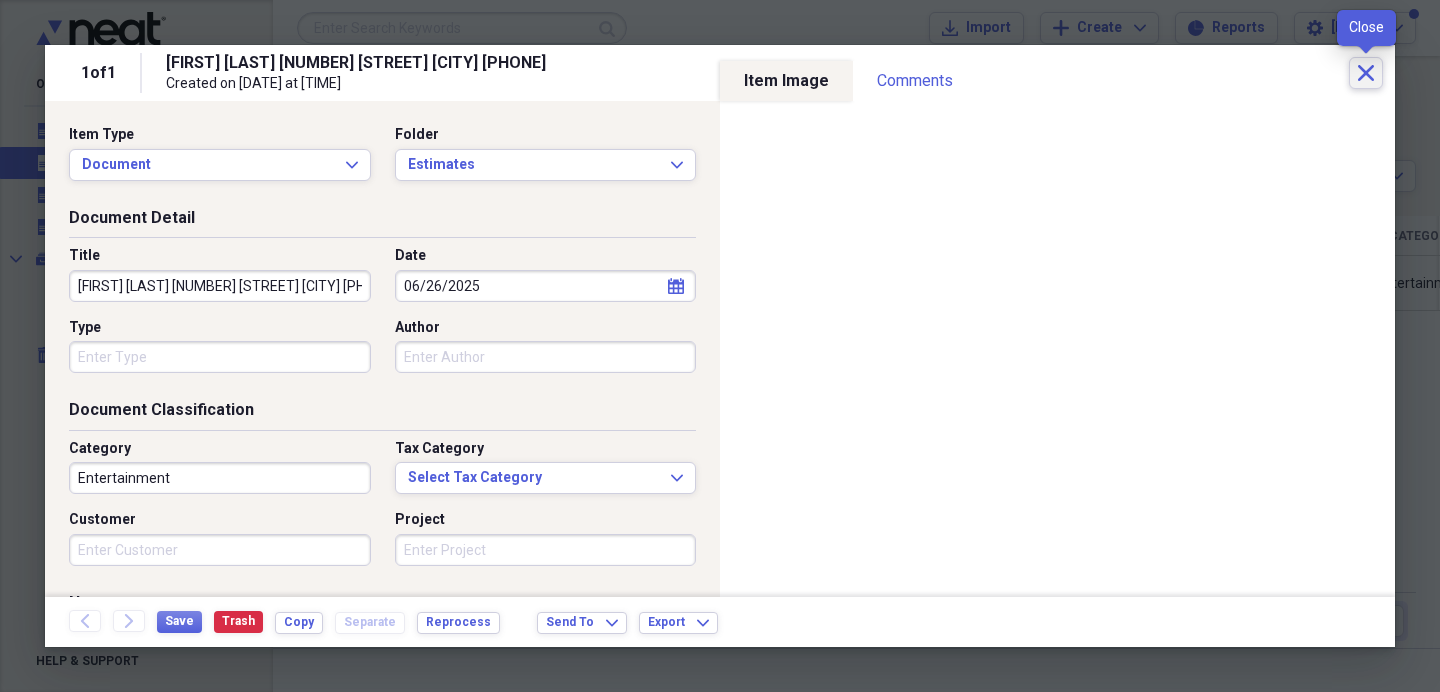click on "Close" at bounding box center [1366, 73] 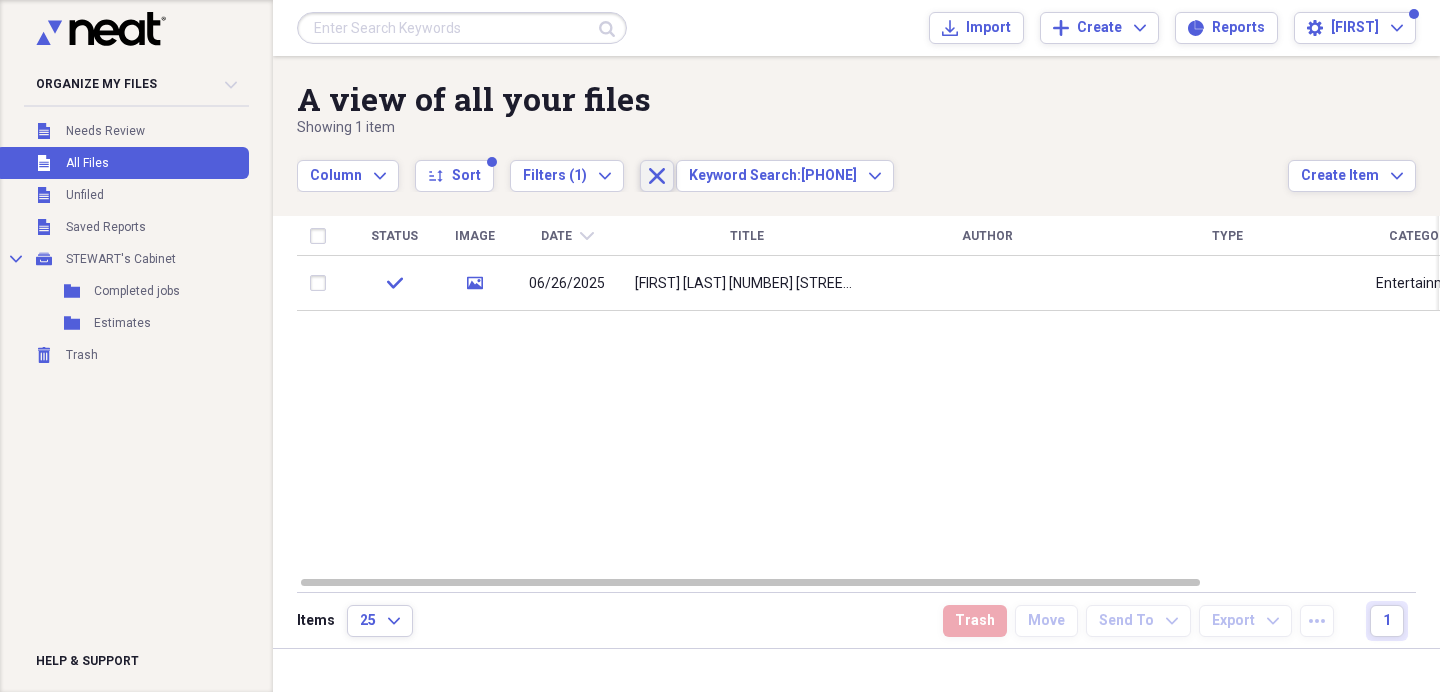 click 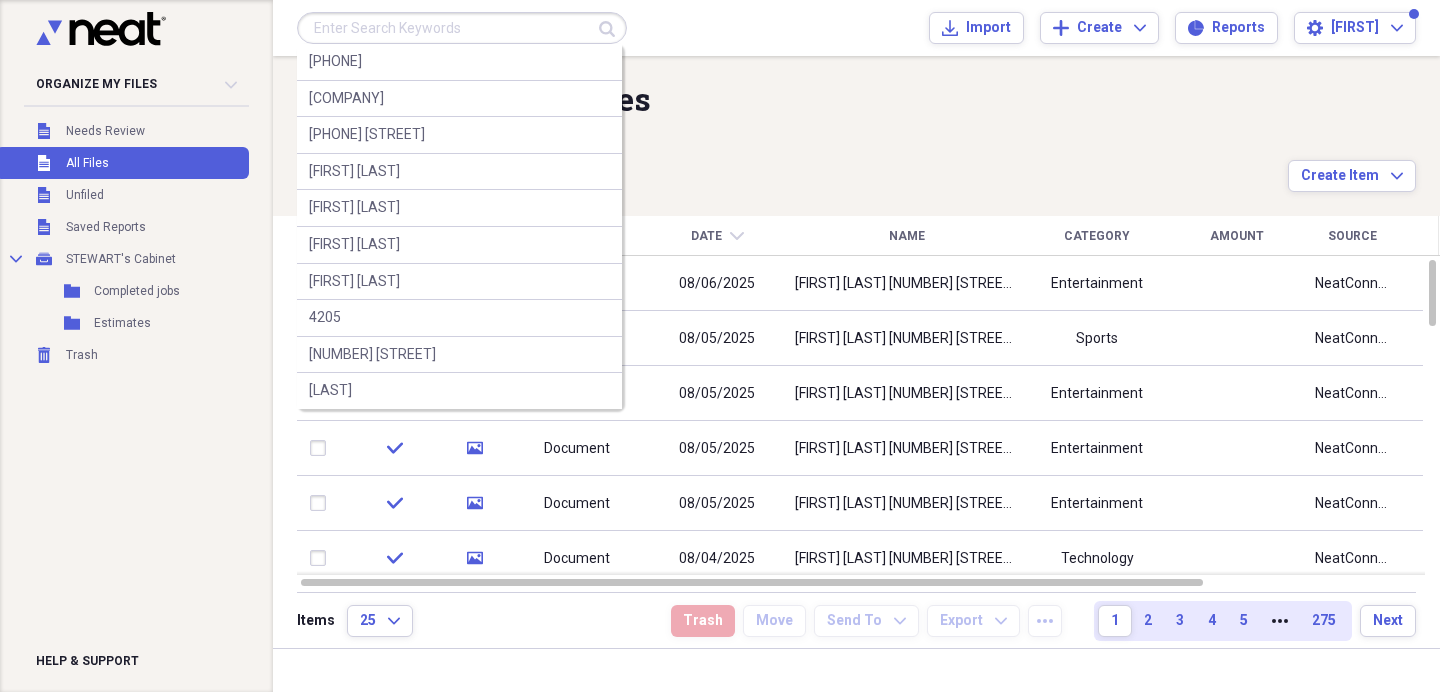 click at bounding box center [462, 28] 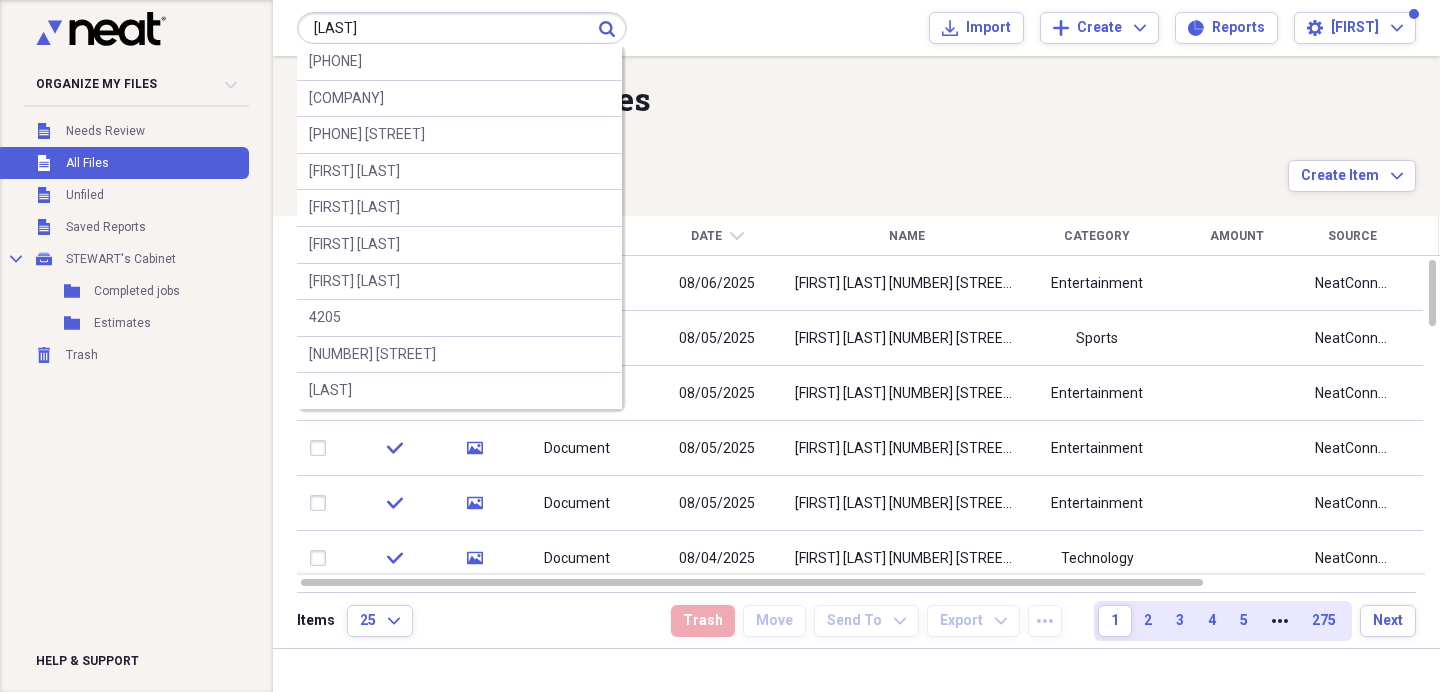 type on "[LAST]" 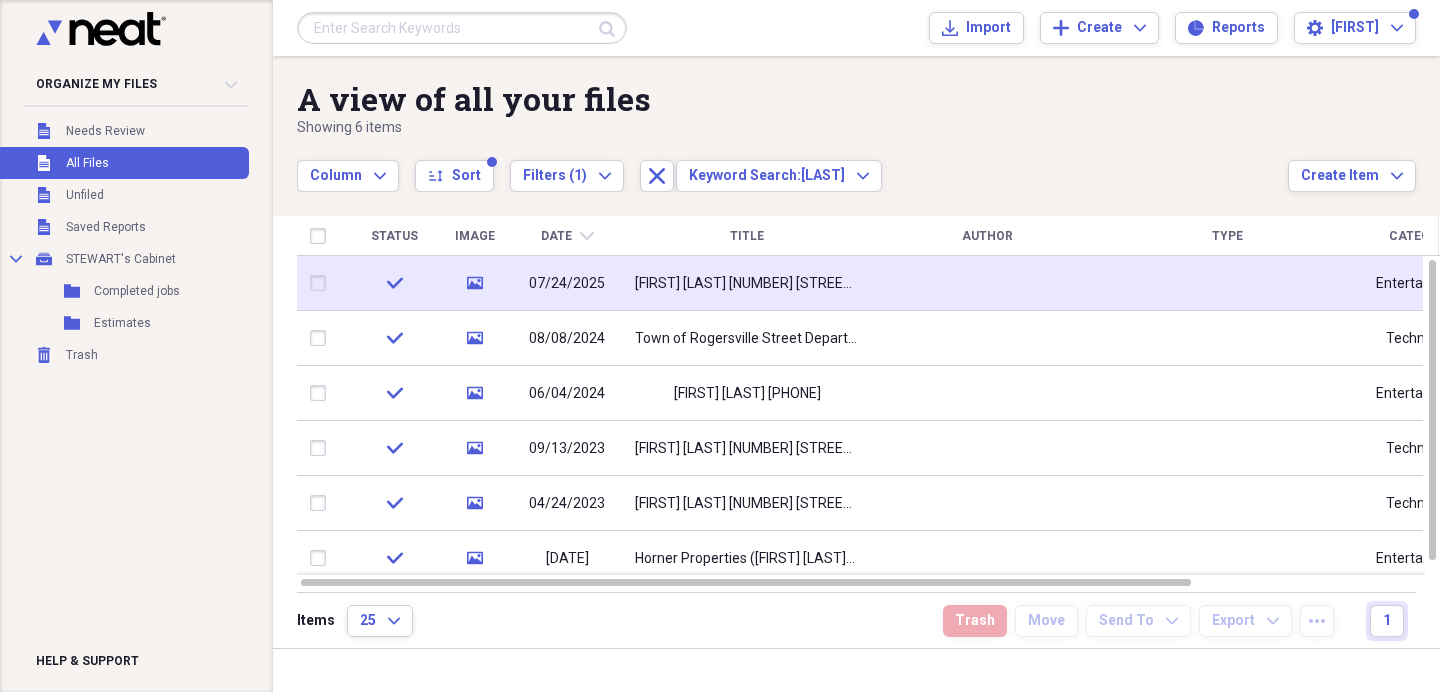 click on "[FIRST] [LAST] [NUMBER] [STREET] [PHONE]" at bounding box center [747, 284] 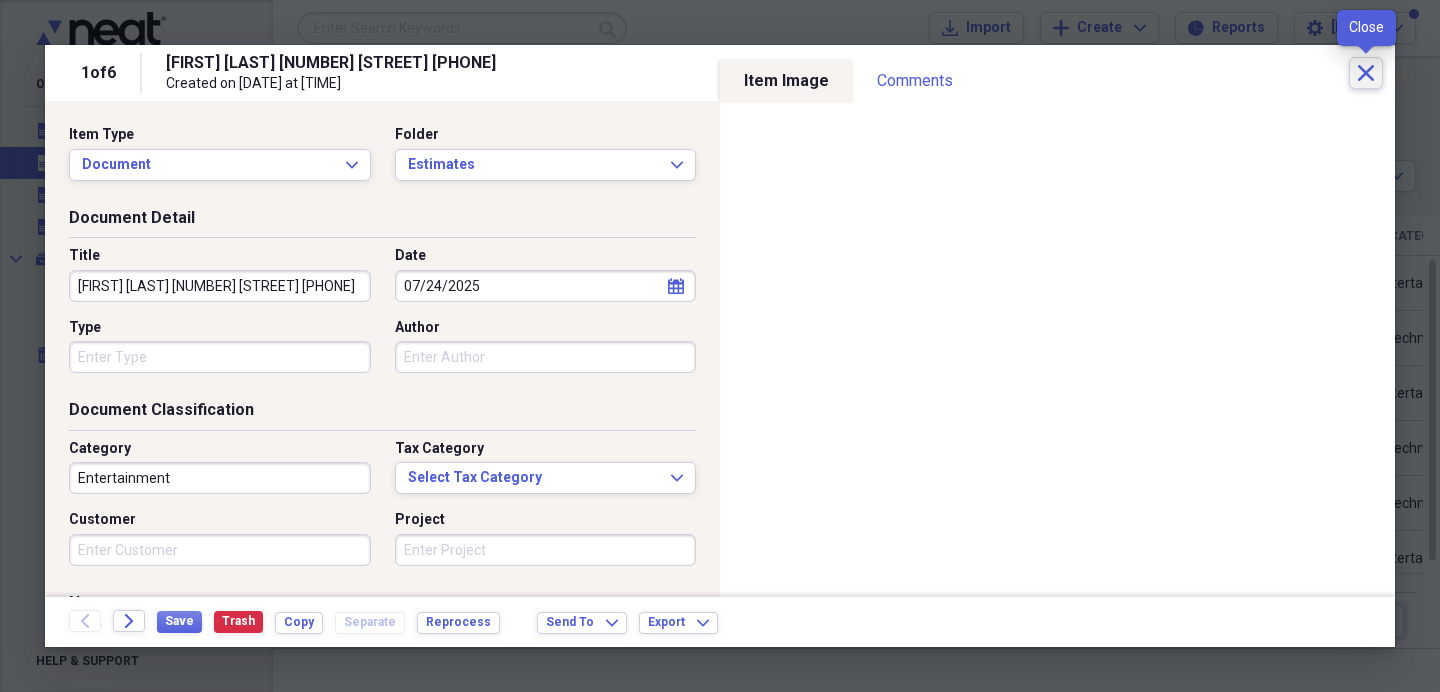 click 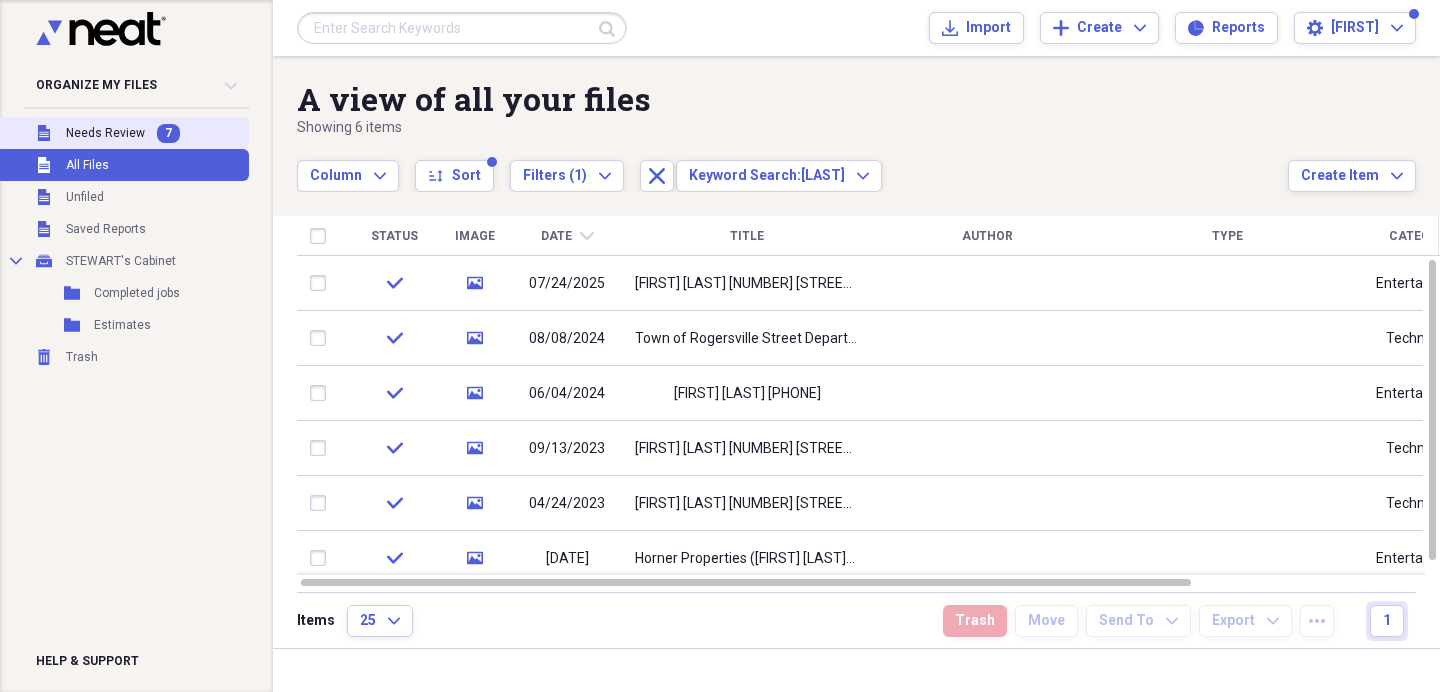 click on "Unfiled Needs Review 7" at bounding box center (122, 133) 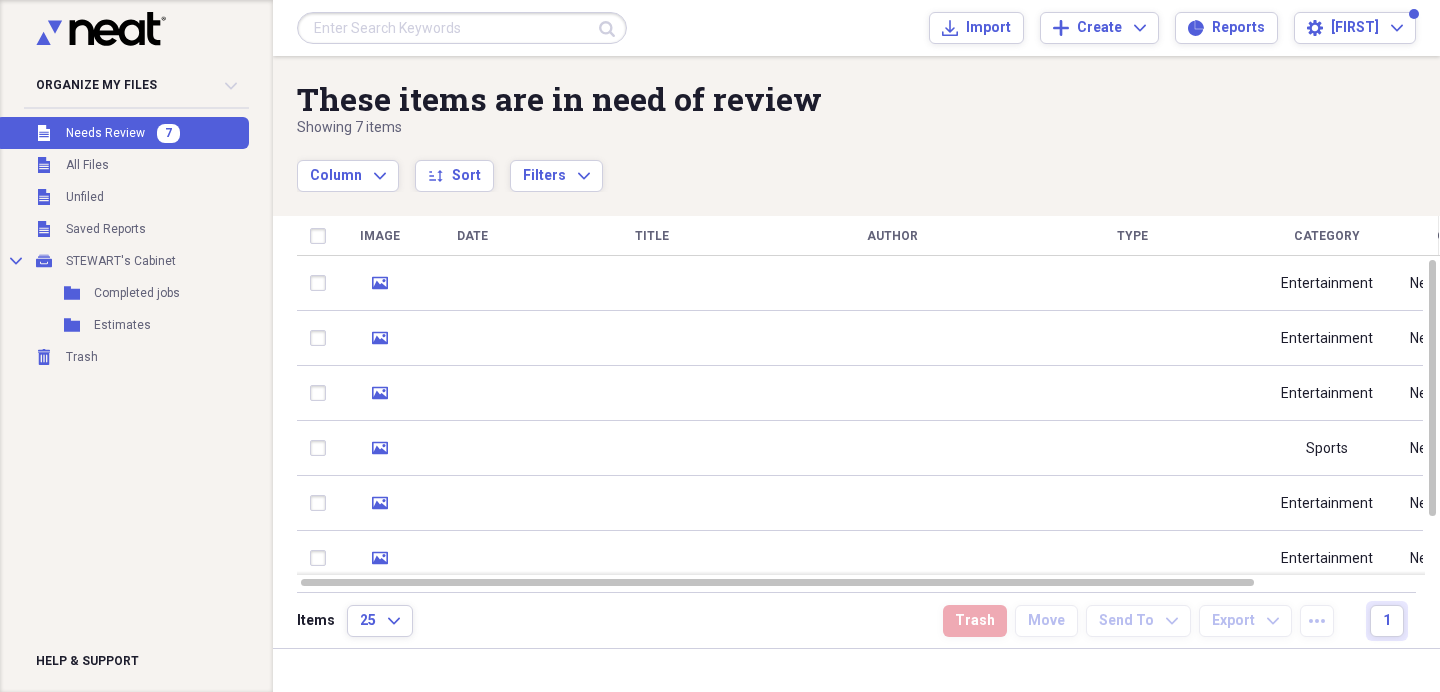 drag, startPoint x: 146, startPoint y: 117, endPoint x: 168, endPoint y: 117, distance: 22 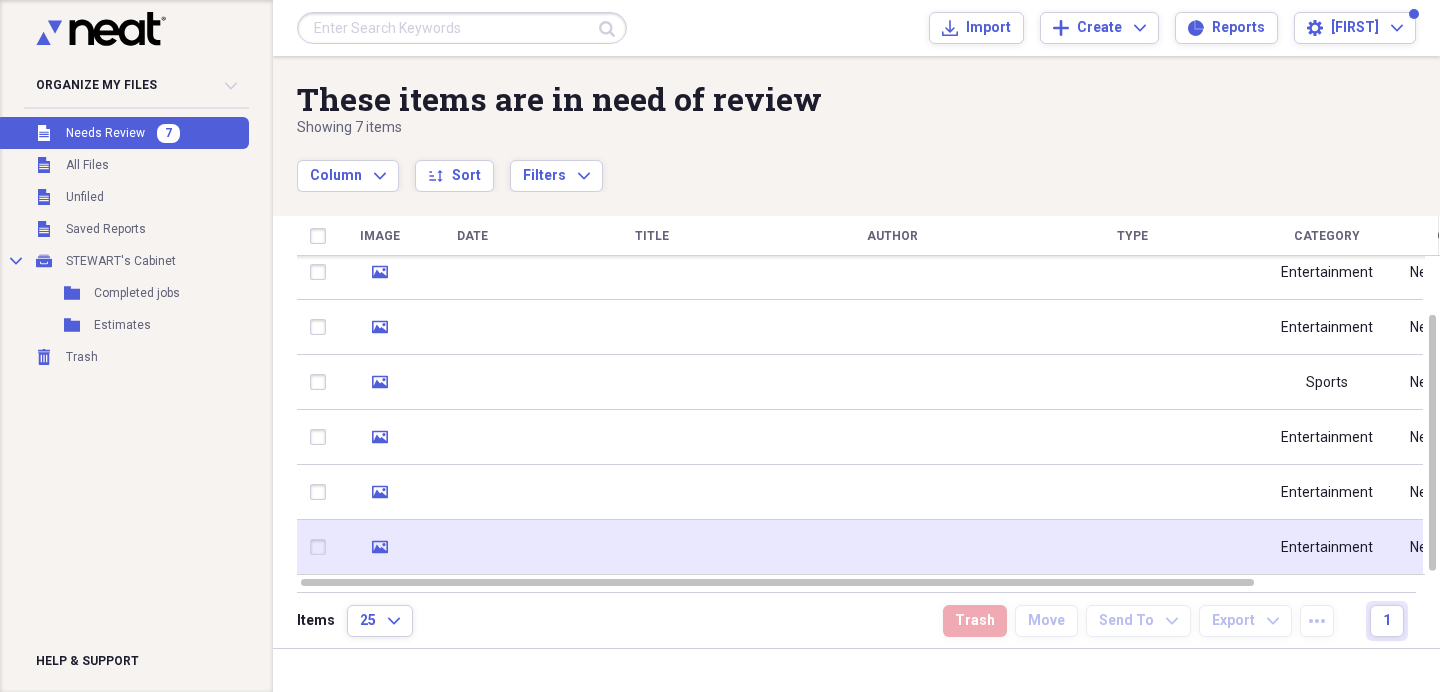click at bounding box center (1132, 547) 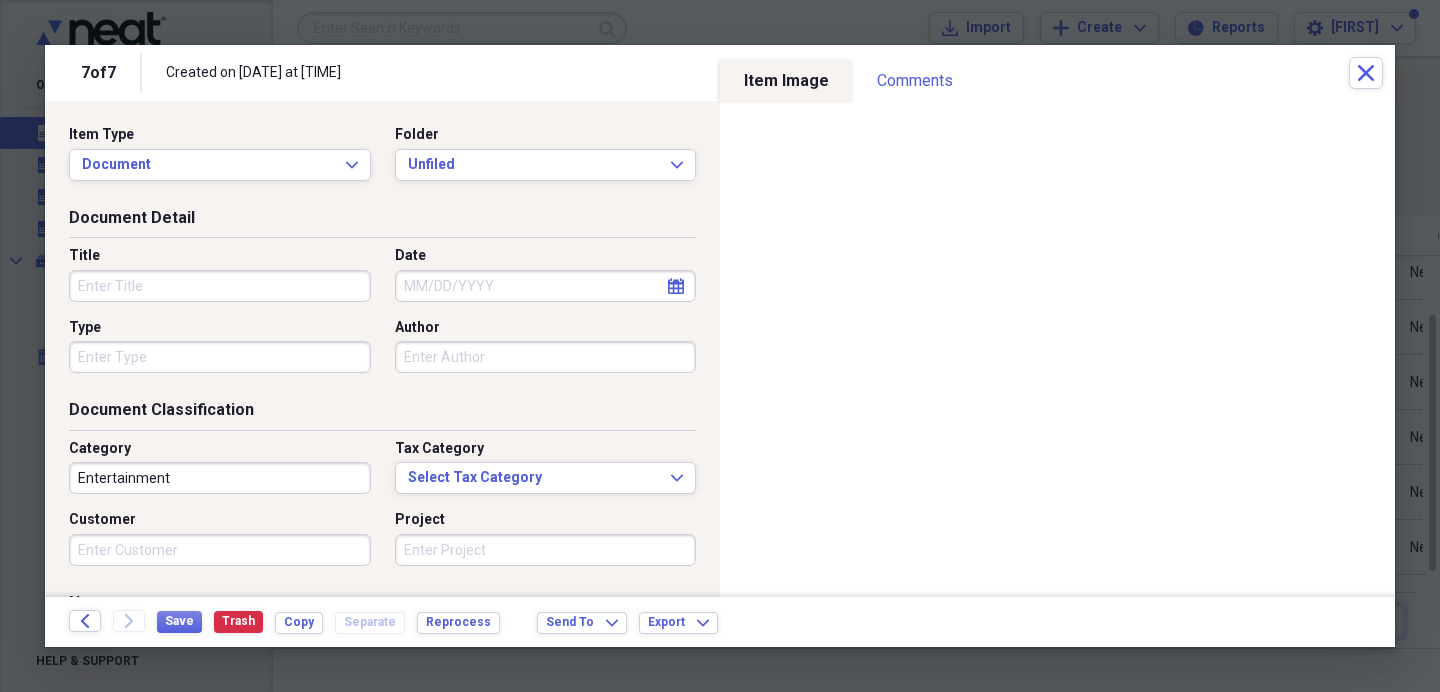 click on "Title" at bounding box center (220, 286) 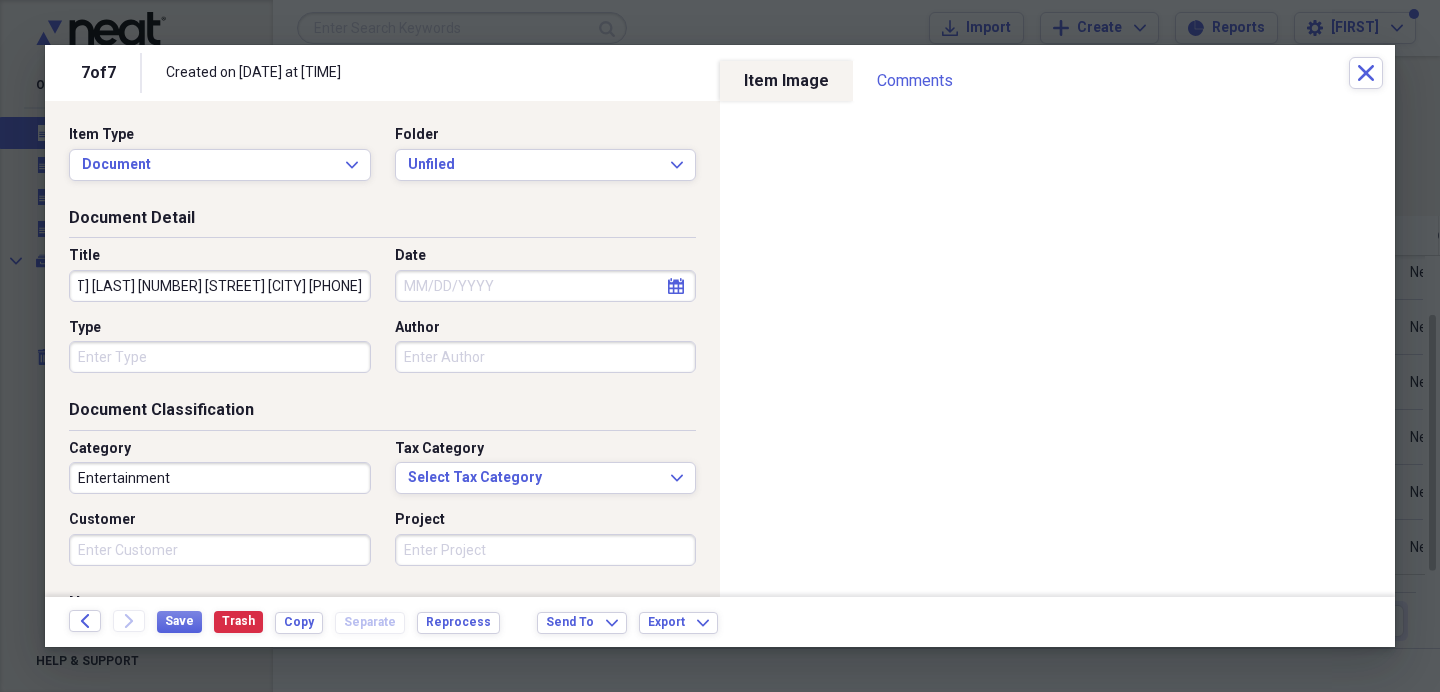 scroll, scrollTop: 0, scrollLeft: 70, axis: horizontal 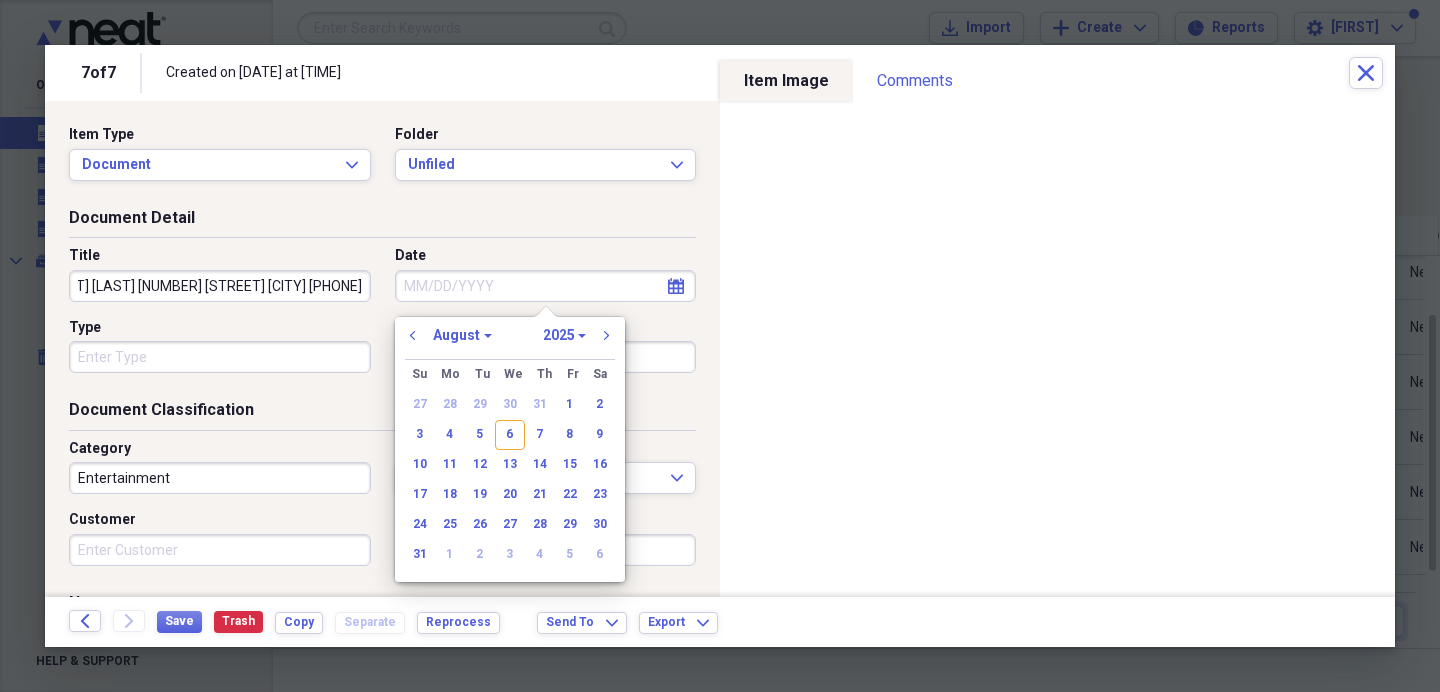 click on "Date" at bounding box center (546, 286) 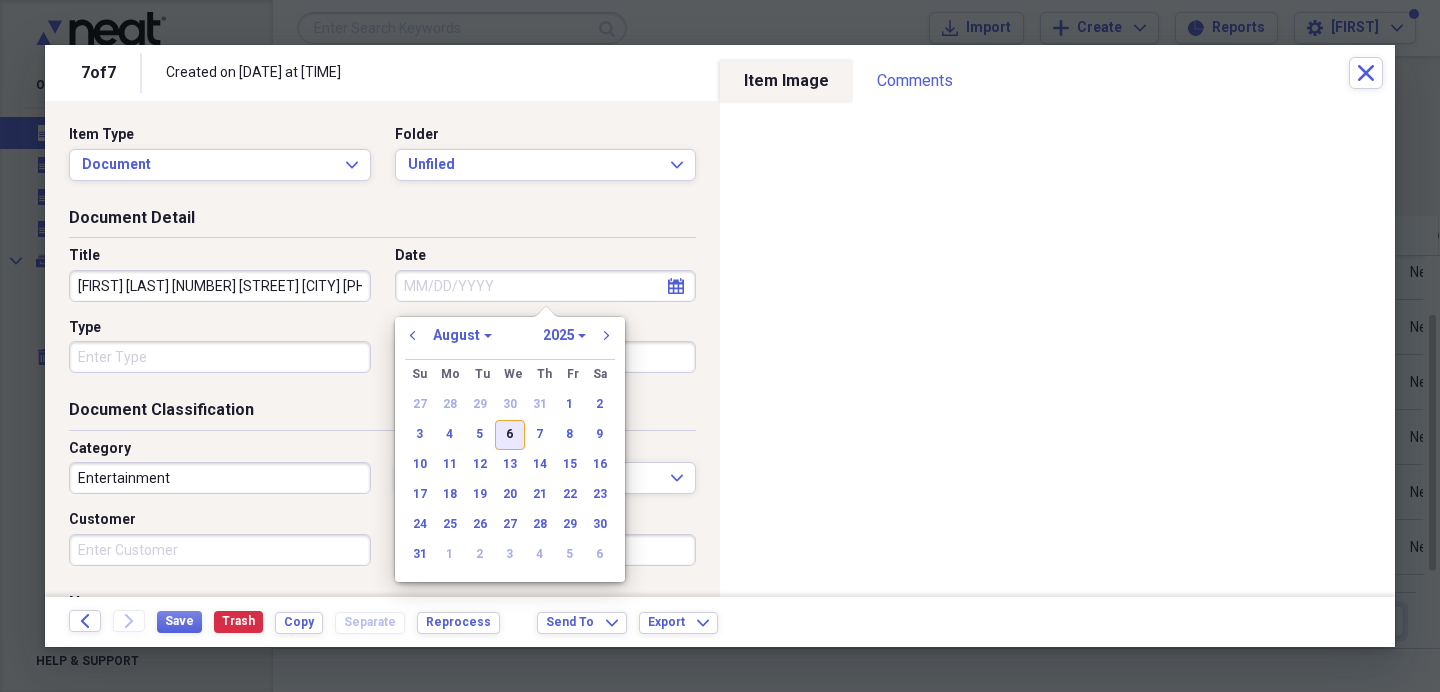 click on "6" at bounding box center (510, 435) 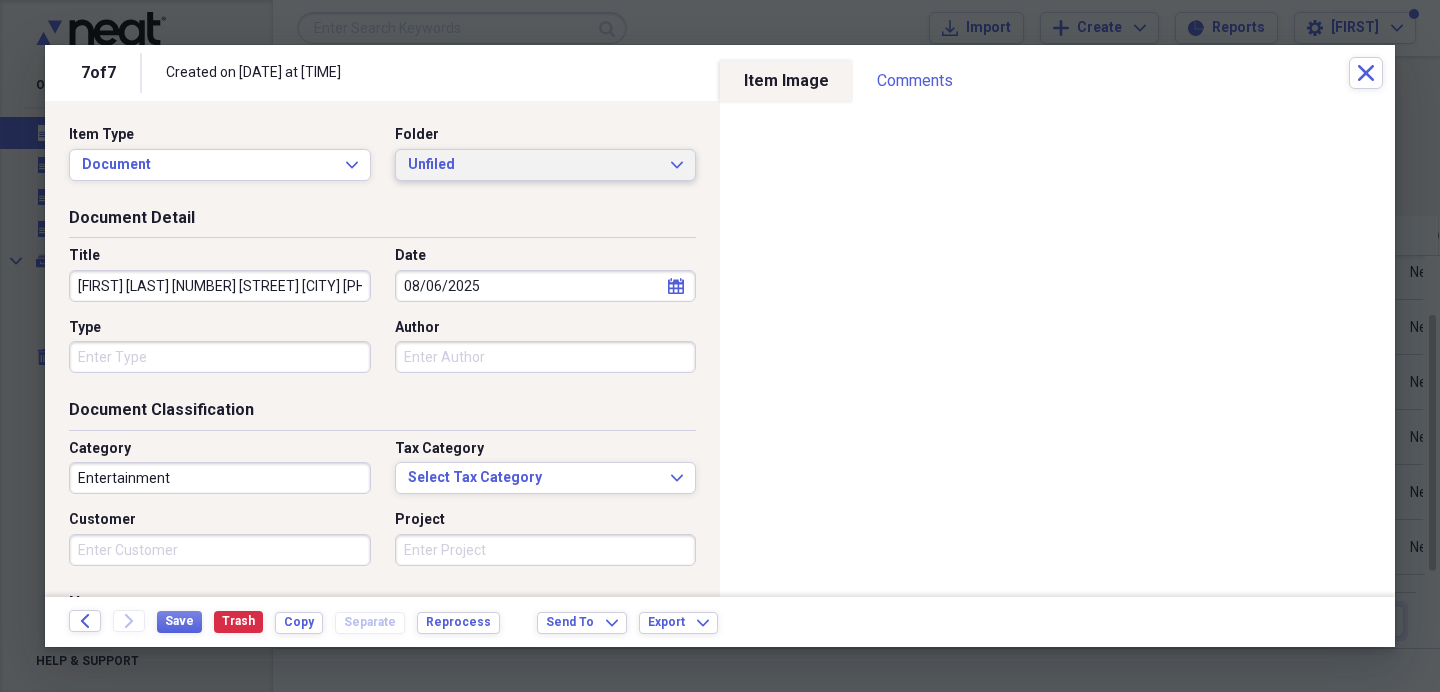 click on "Unfiled" at bounding box center [534, 165] 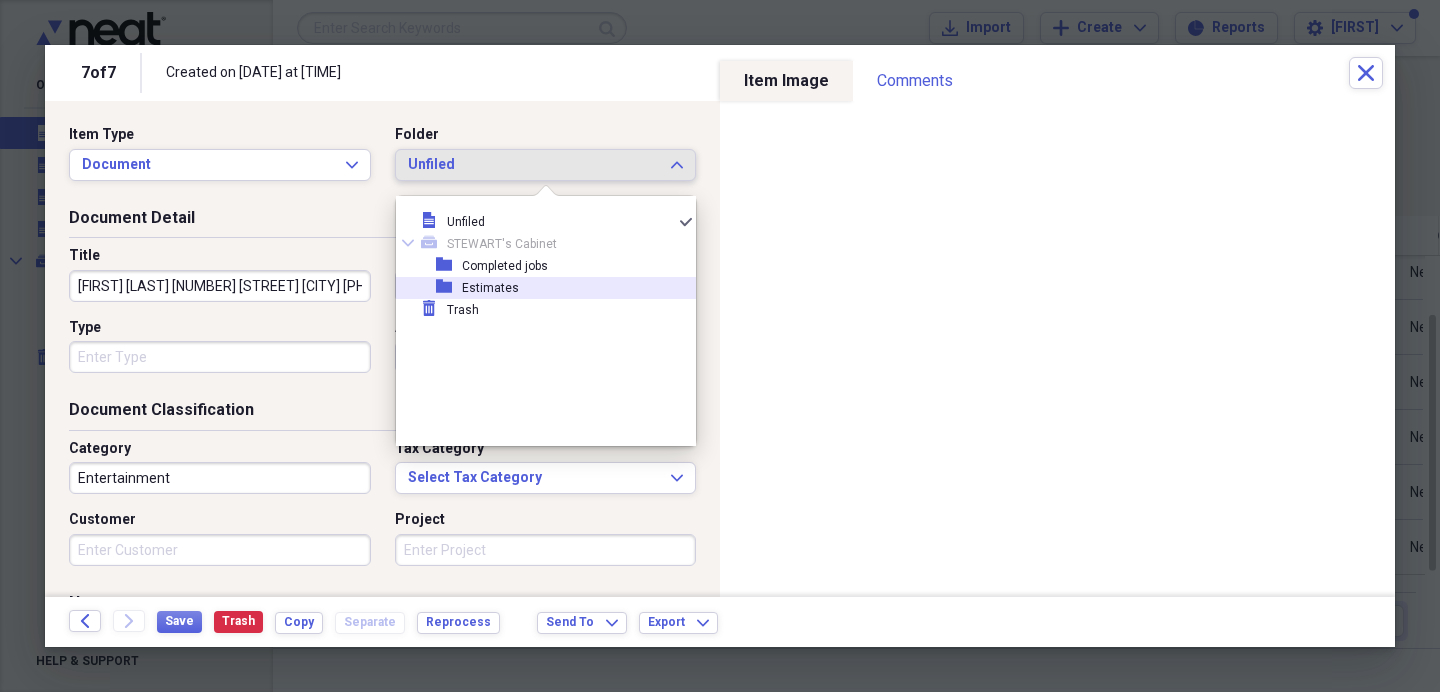 click on "folder Estimates" at bounding box center [538, 288] 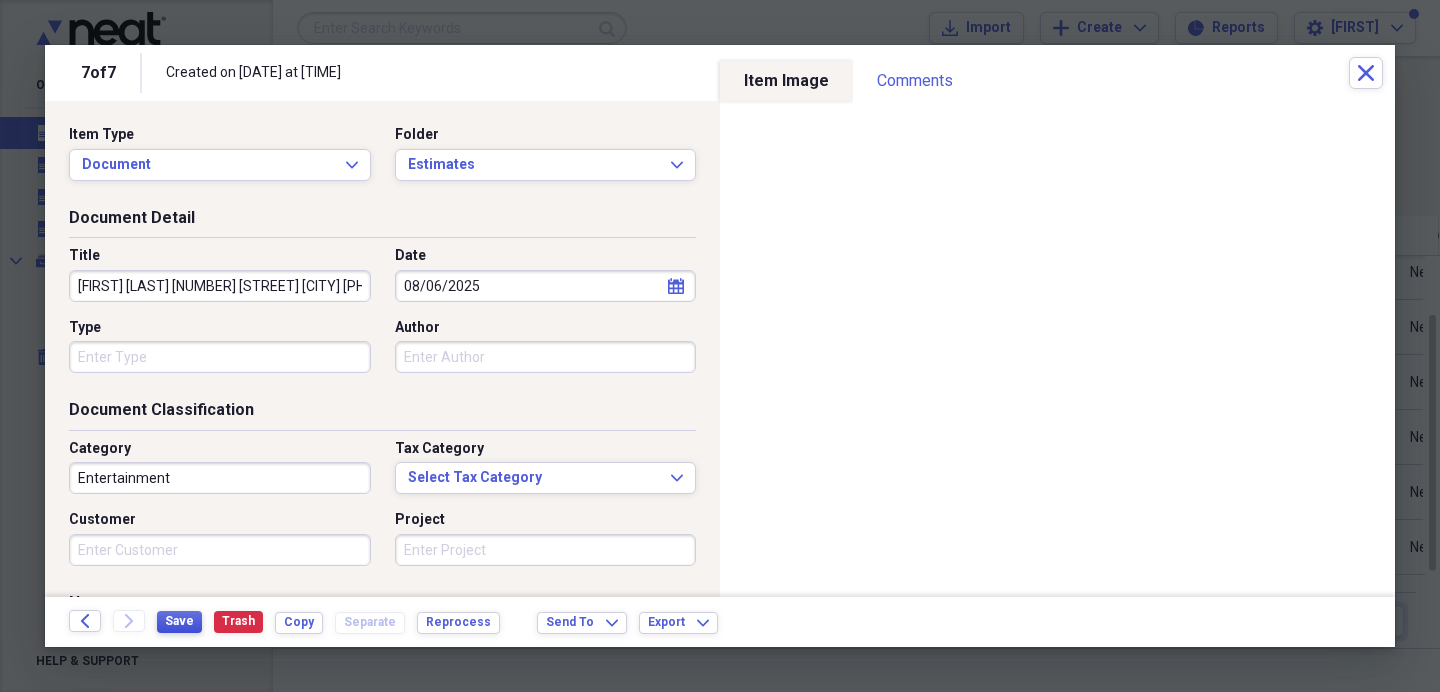 click on "Save" at bounding box center (179, 621) 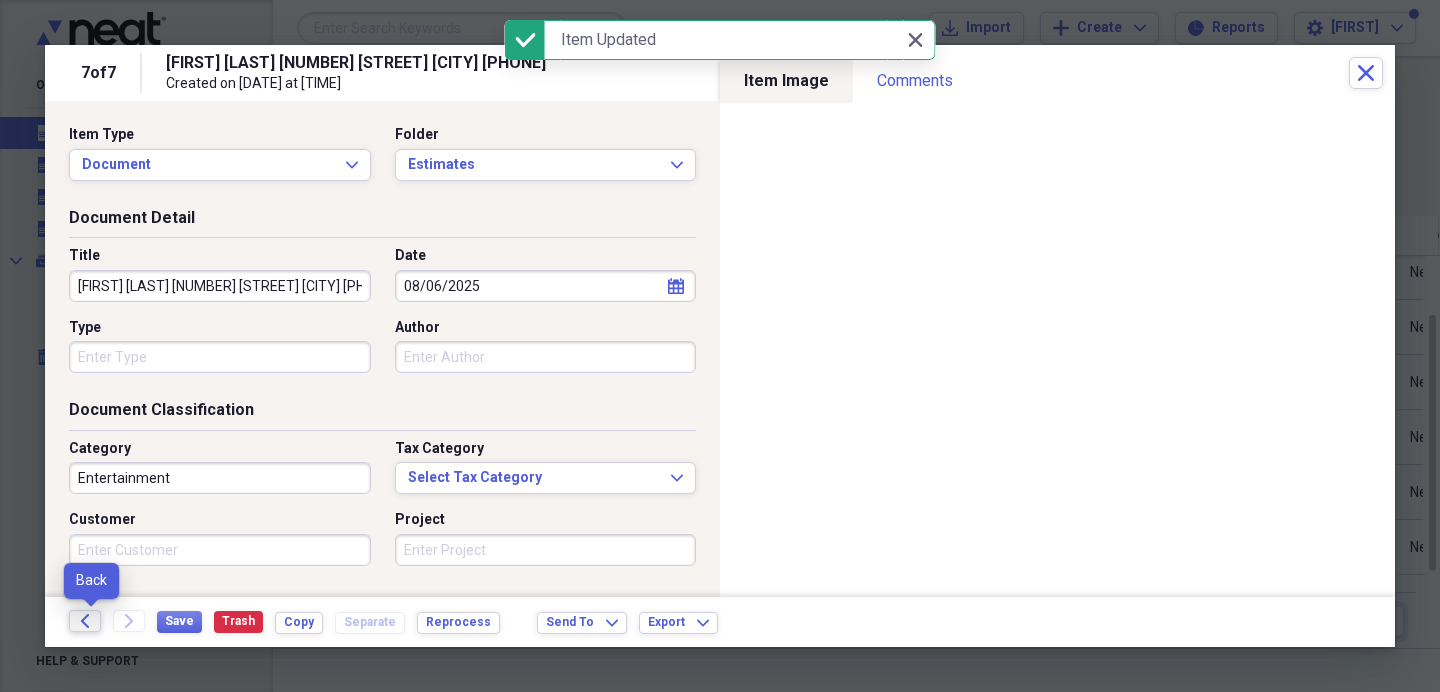 click on "Back" 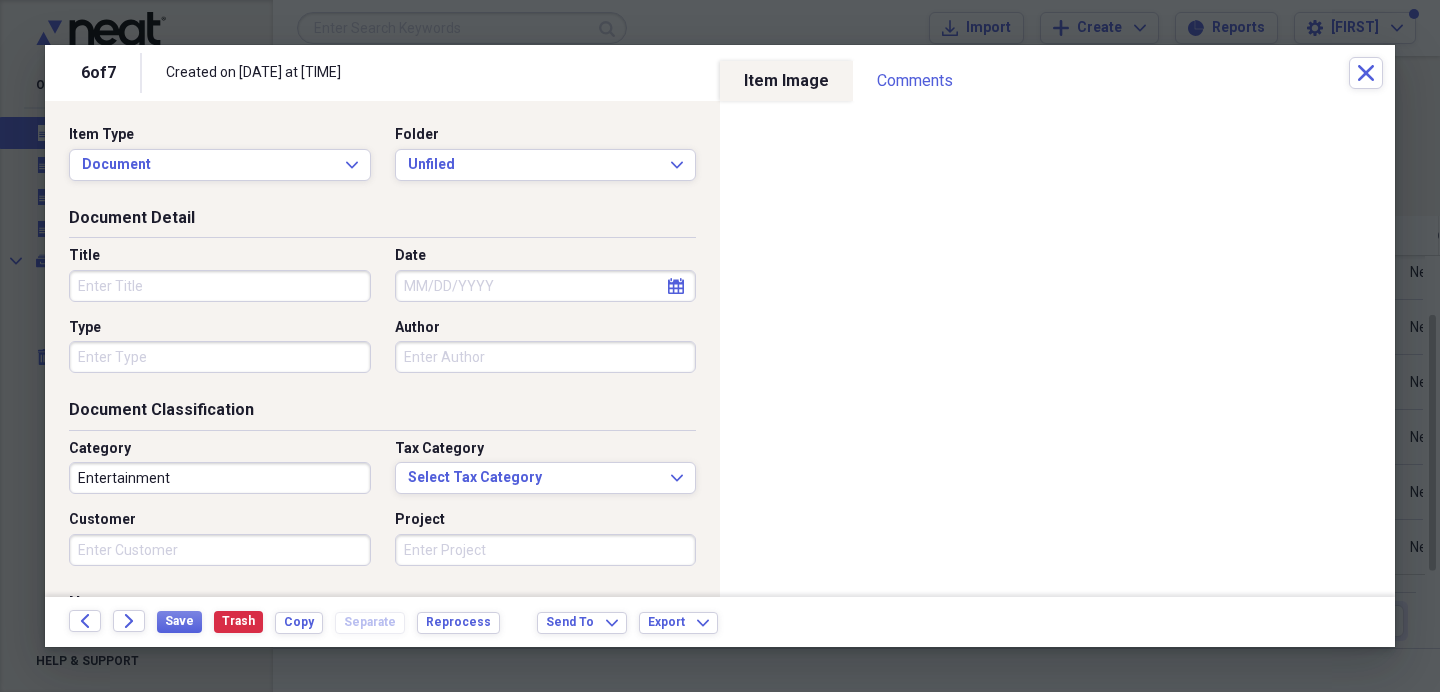 click on "Title" at bounding box center (220, 286) 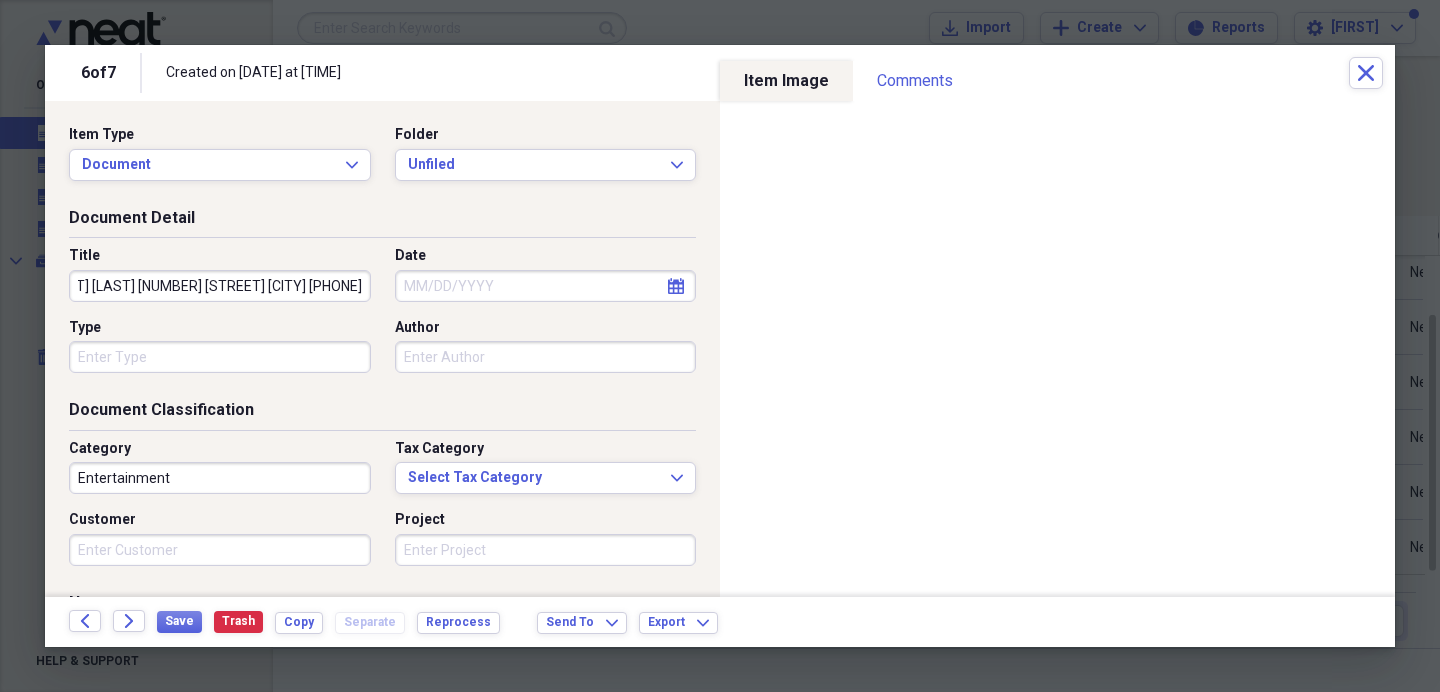 scroll, scrollTop: 0, scrollLeft: 79, axis: horizontal 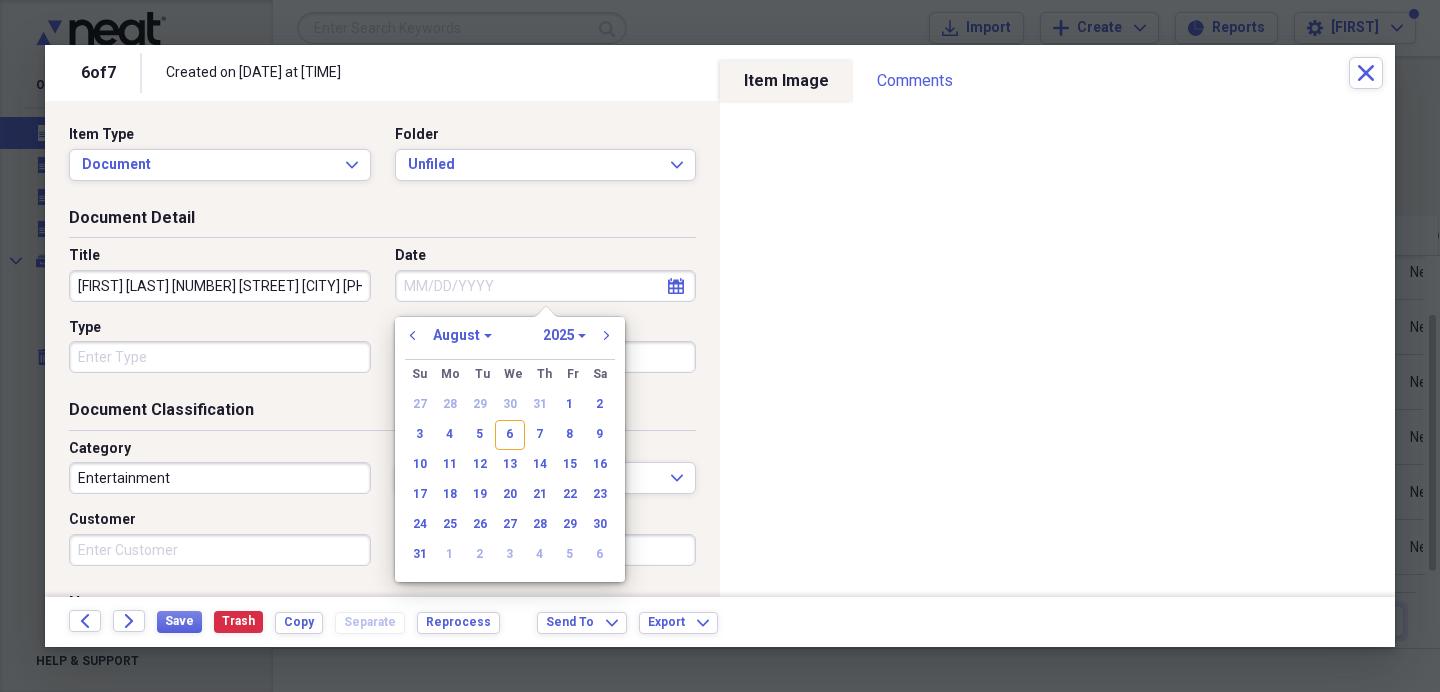 click on "Date" at bounding box center (546, 286) 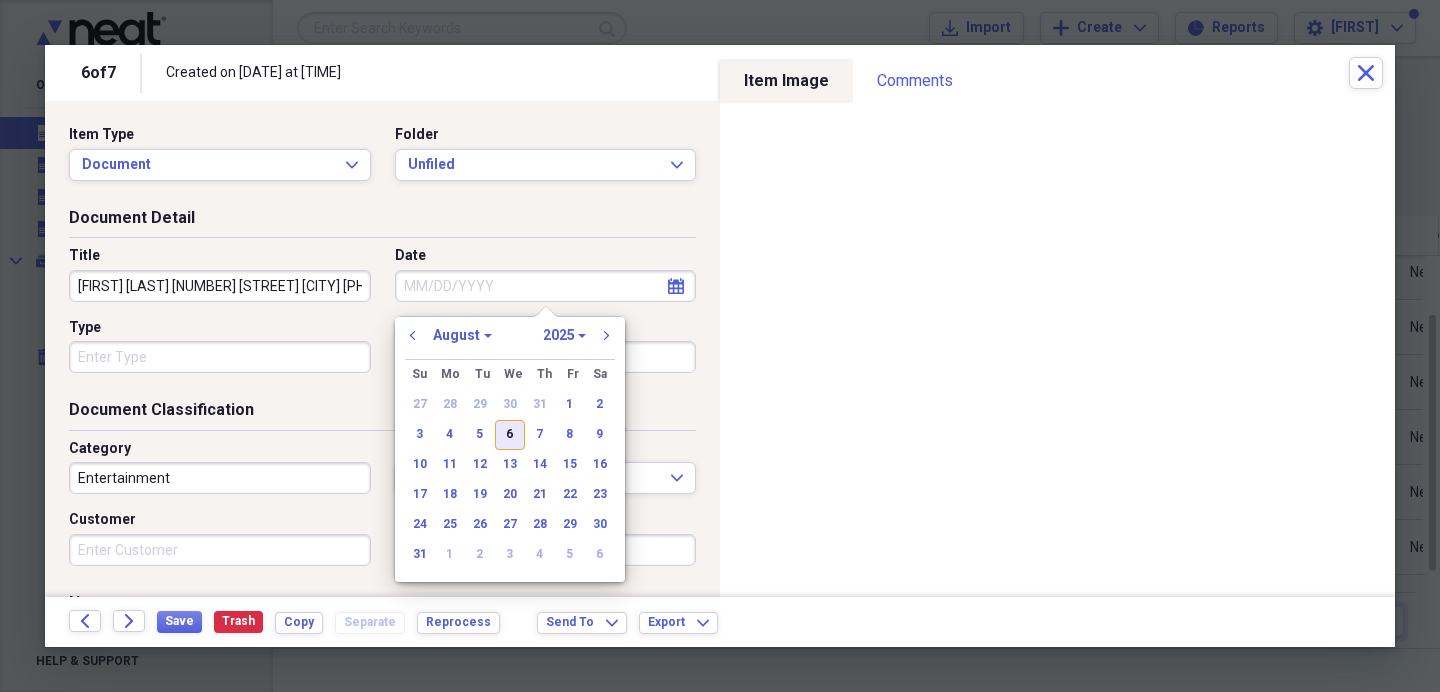 click on "6" at bounding box center (510, 435) 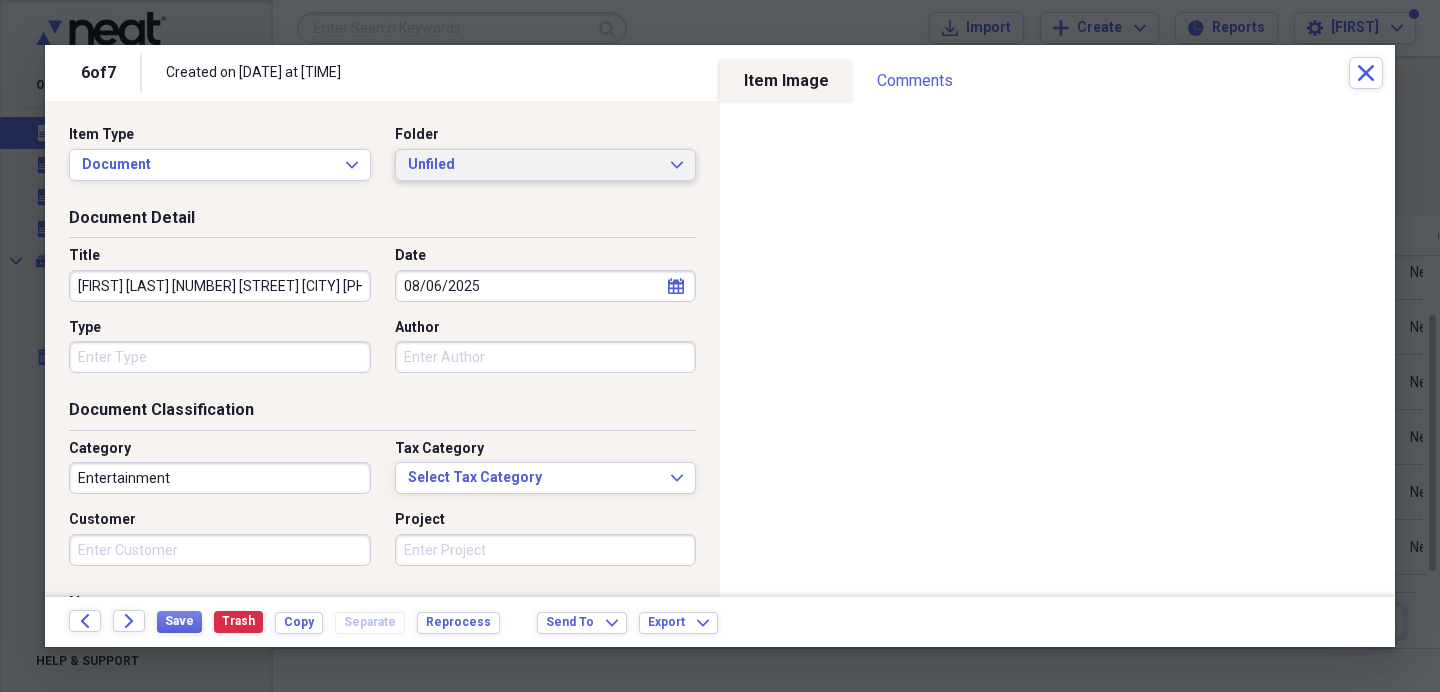 click on "Unfiled" at bounding box center [534, 165] 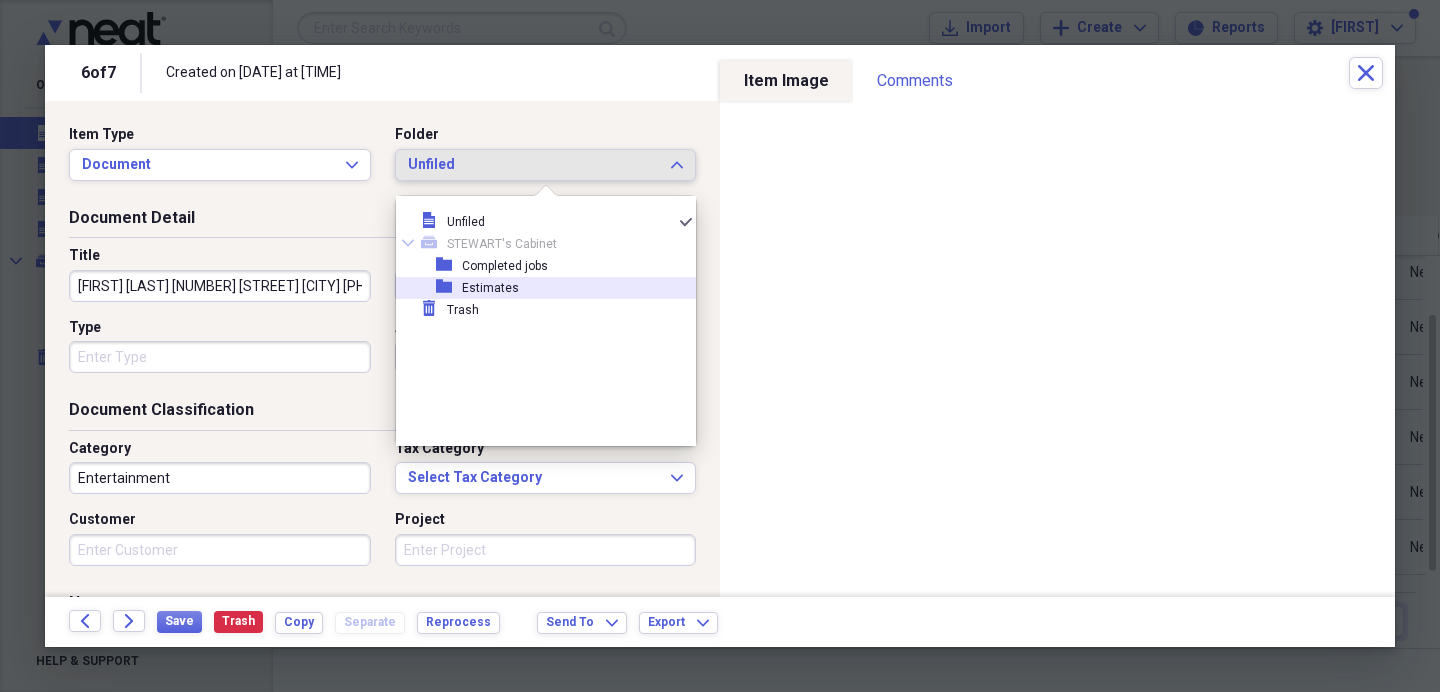 click on "folder Estimates" at bounding box center (538, 288) 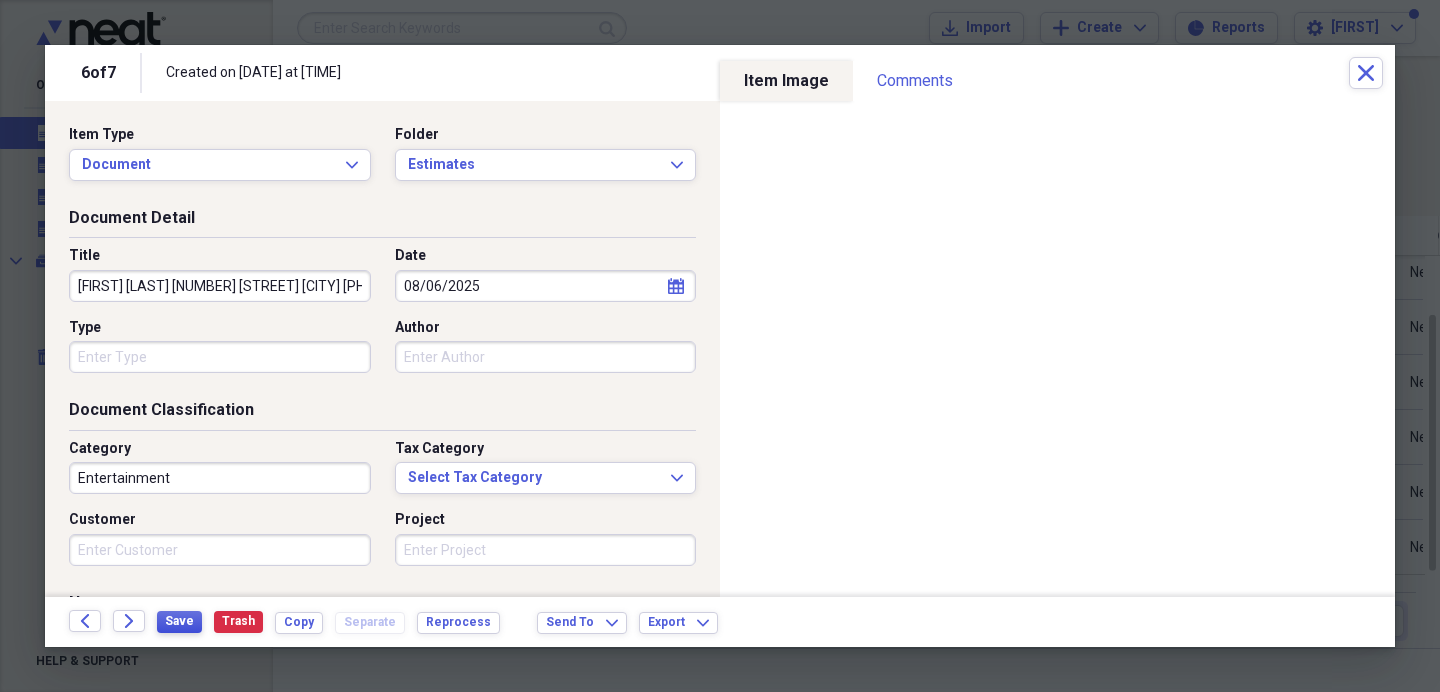 click on "Save" at bounding box center (179, 621) 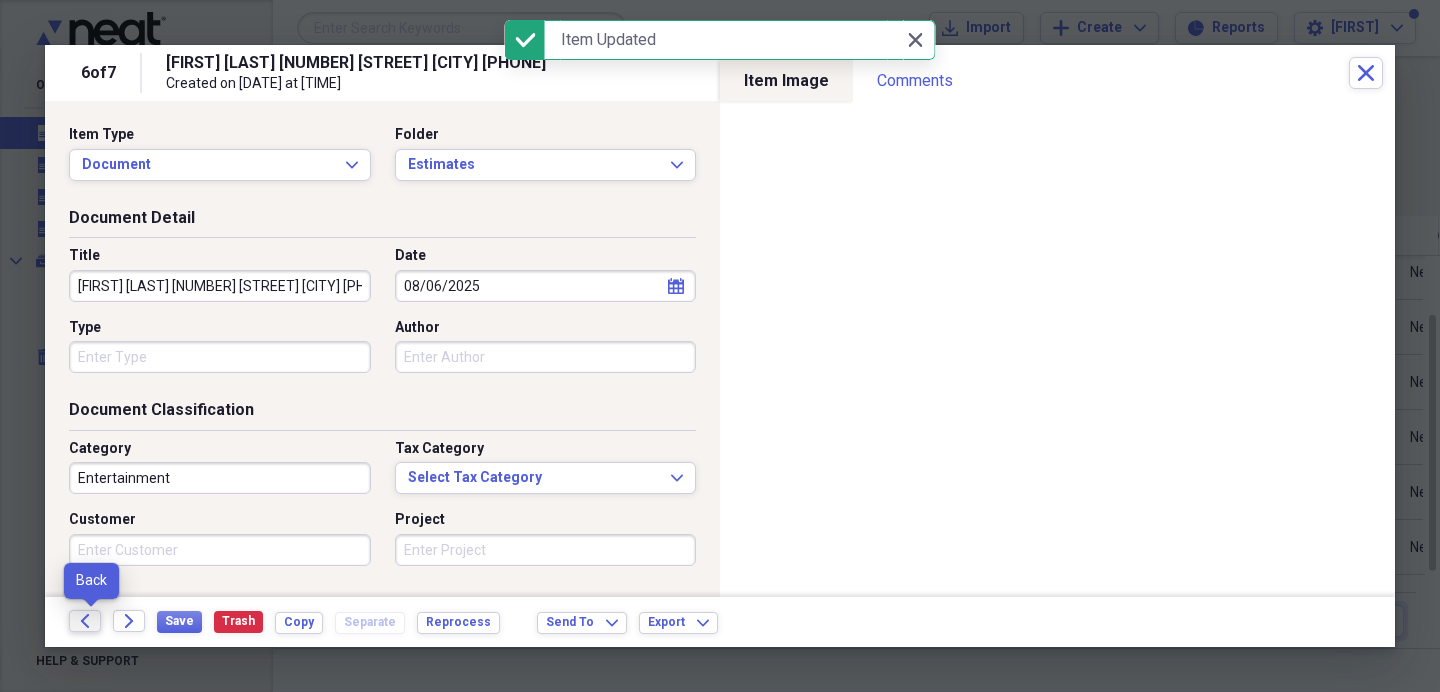 click on "Back" 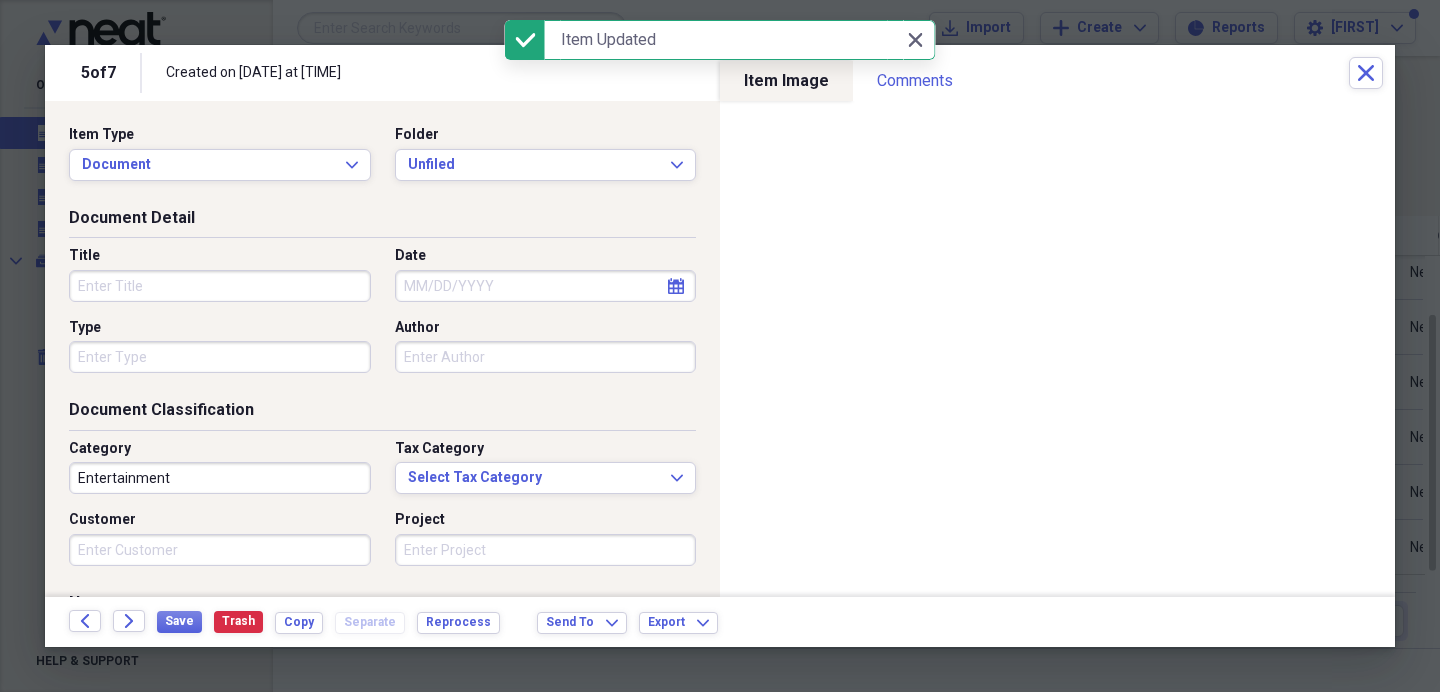 click on "Title" at bounding box center [220, 286] 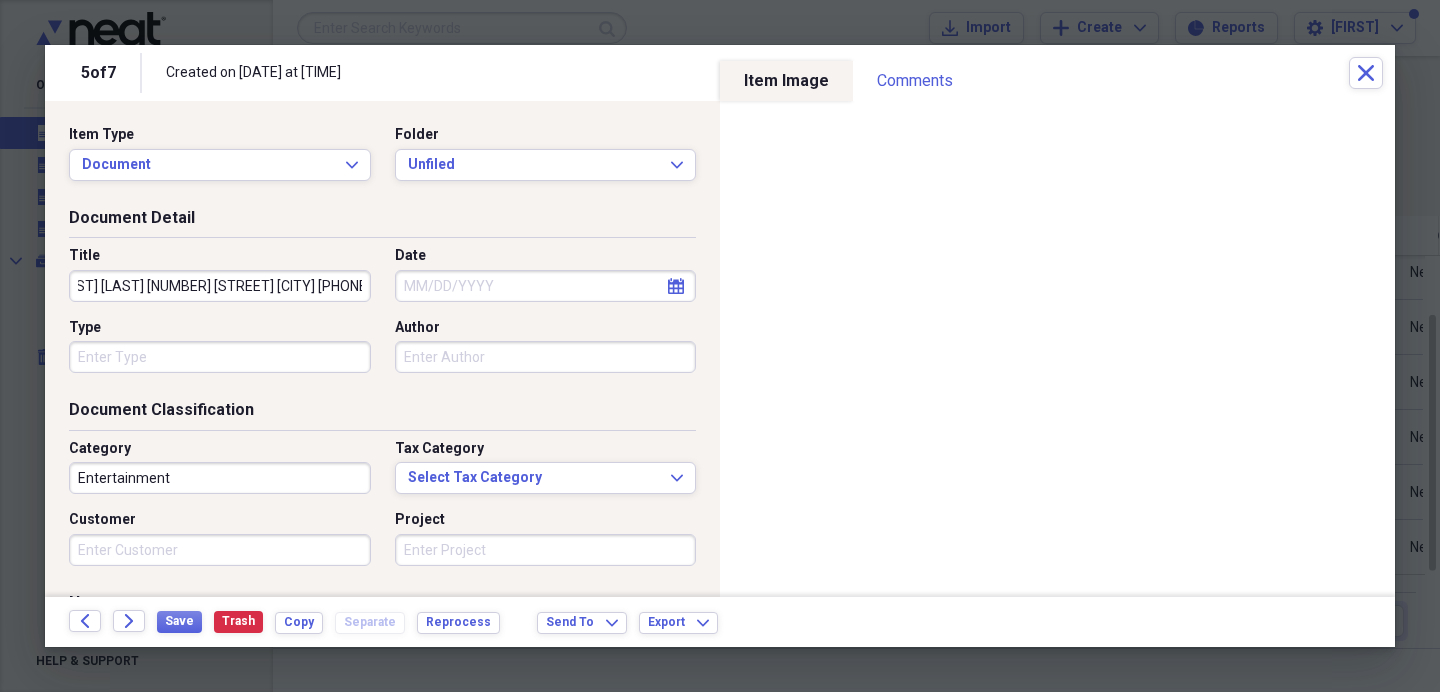 scroll, scrollTop: 0, scrollLeft: 41, axis: horizontal 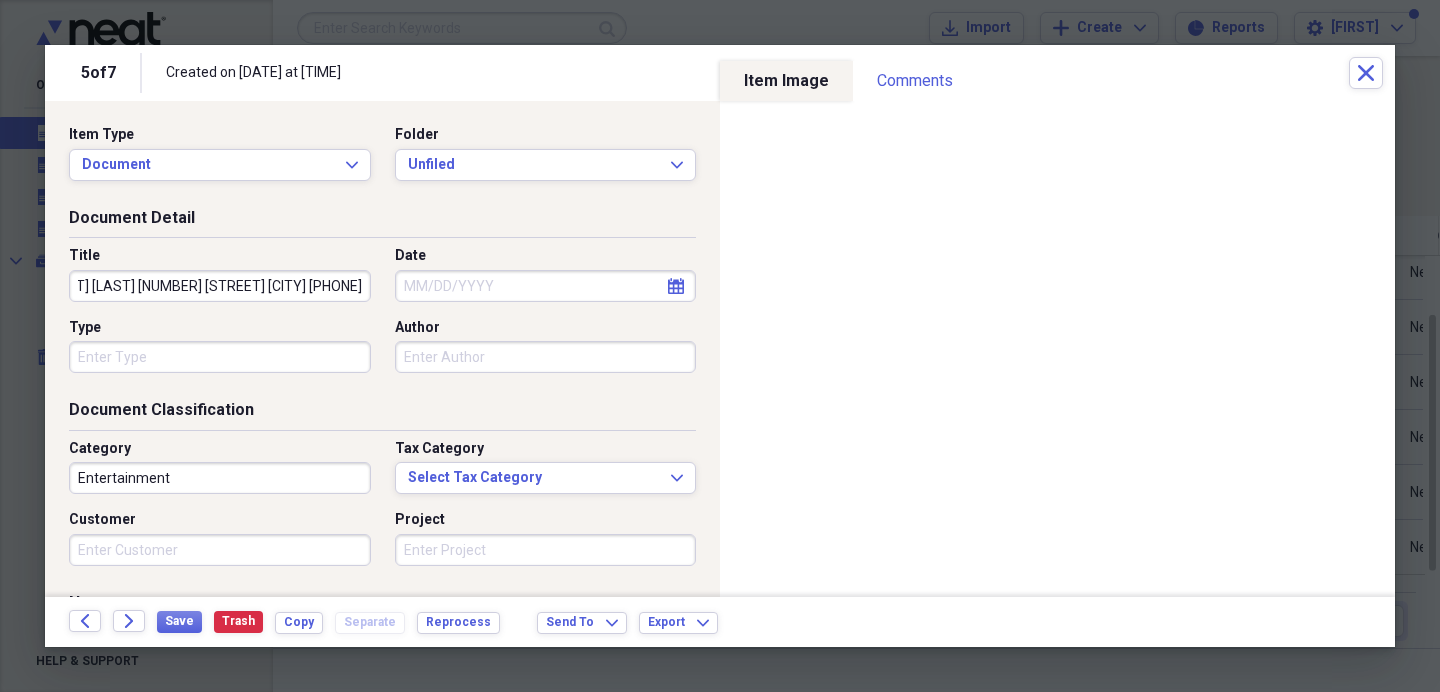 type on "[FIRST] [LAST] [NUMBER] [STREET] [CITY] [PHONE]" 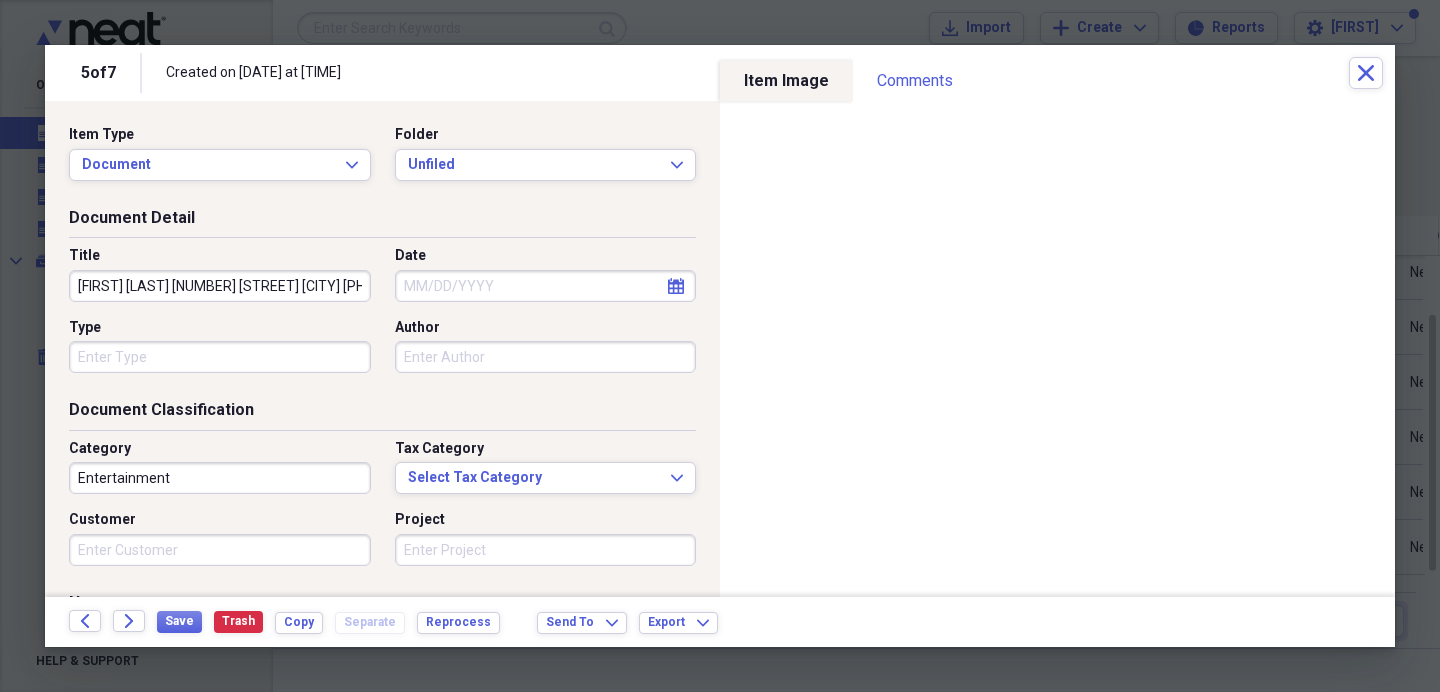 select on "7" 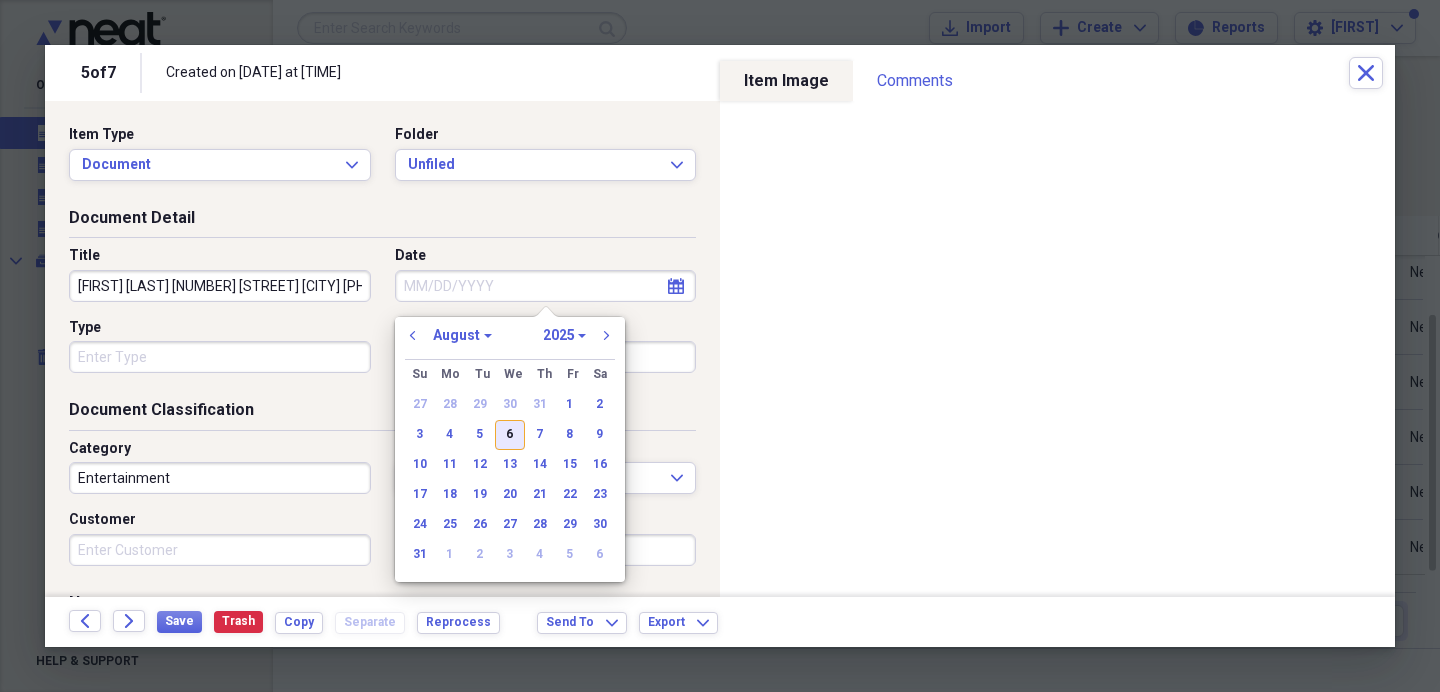 click on "6" at bounding box center [510, 435] 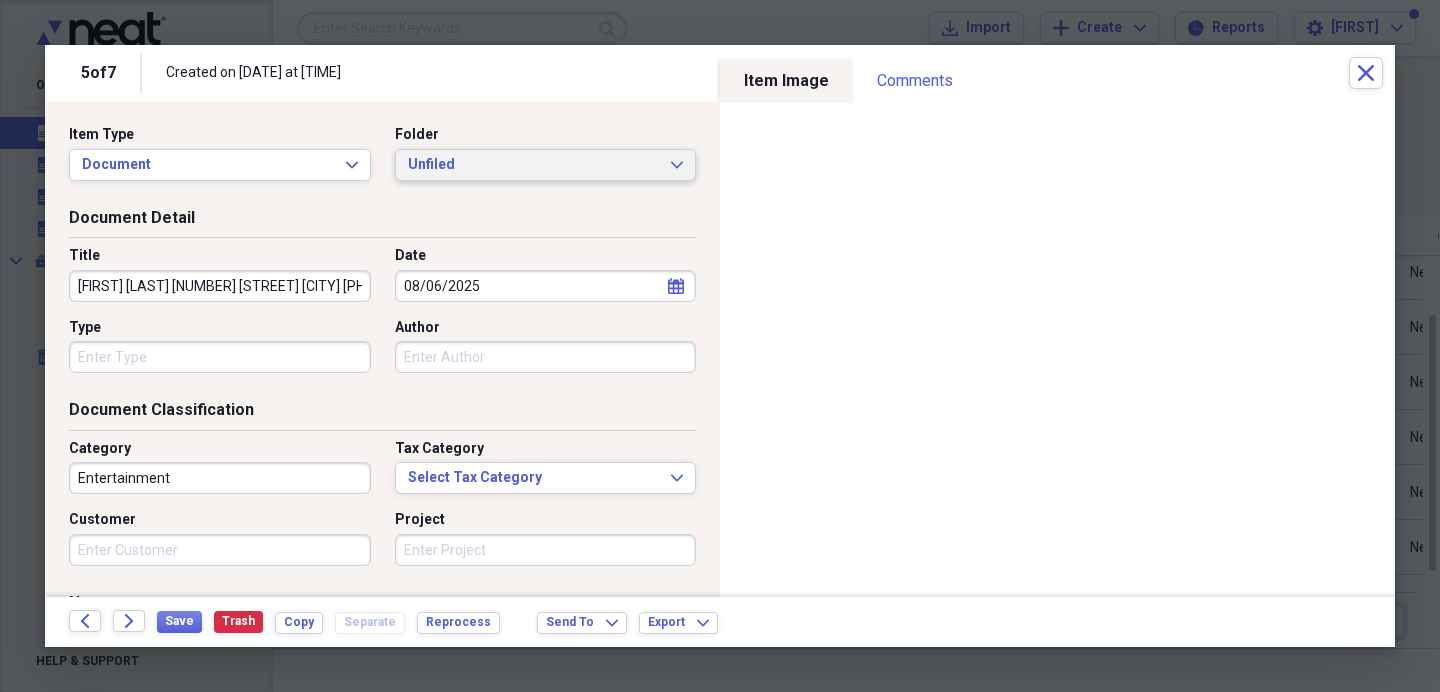 click on "Unfiled" at bounding box center (534, 165) 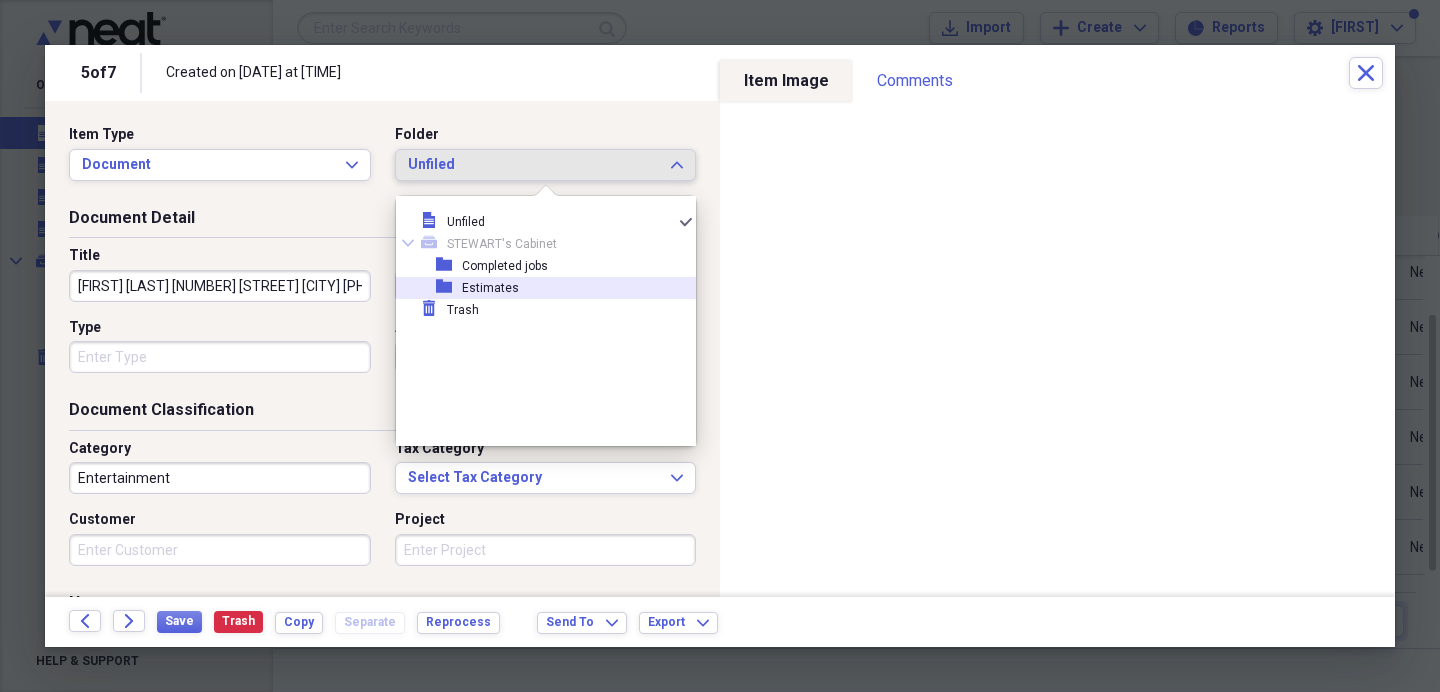 click on "folder Estimates" at bounding box center (538, 288) 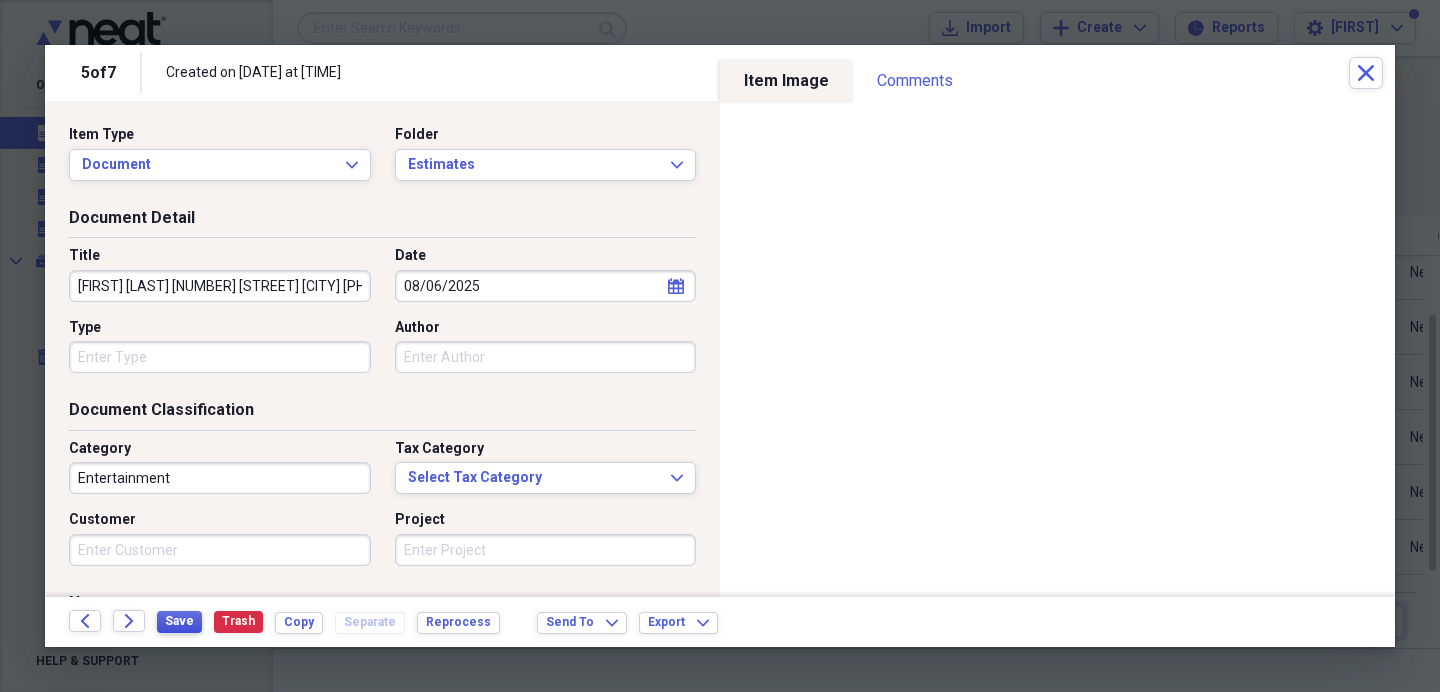 click on "Save" at bounding box center [179, 621] 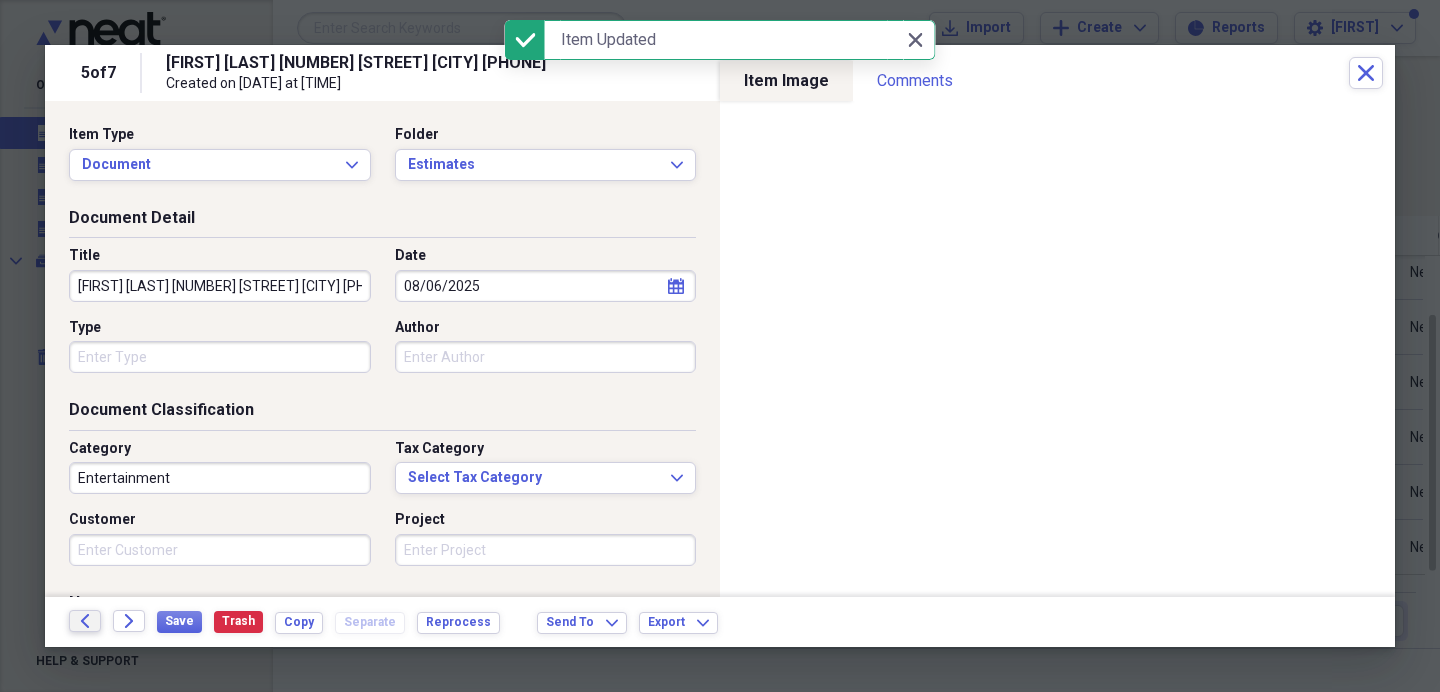 click 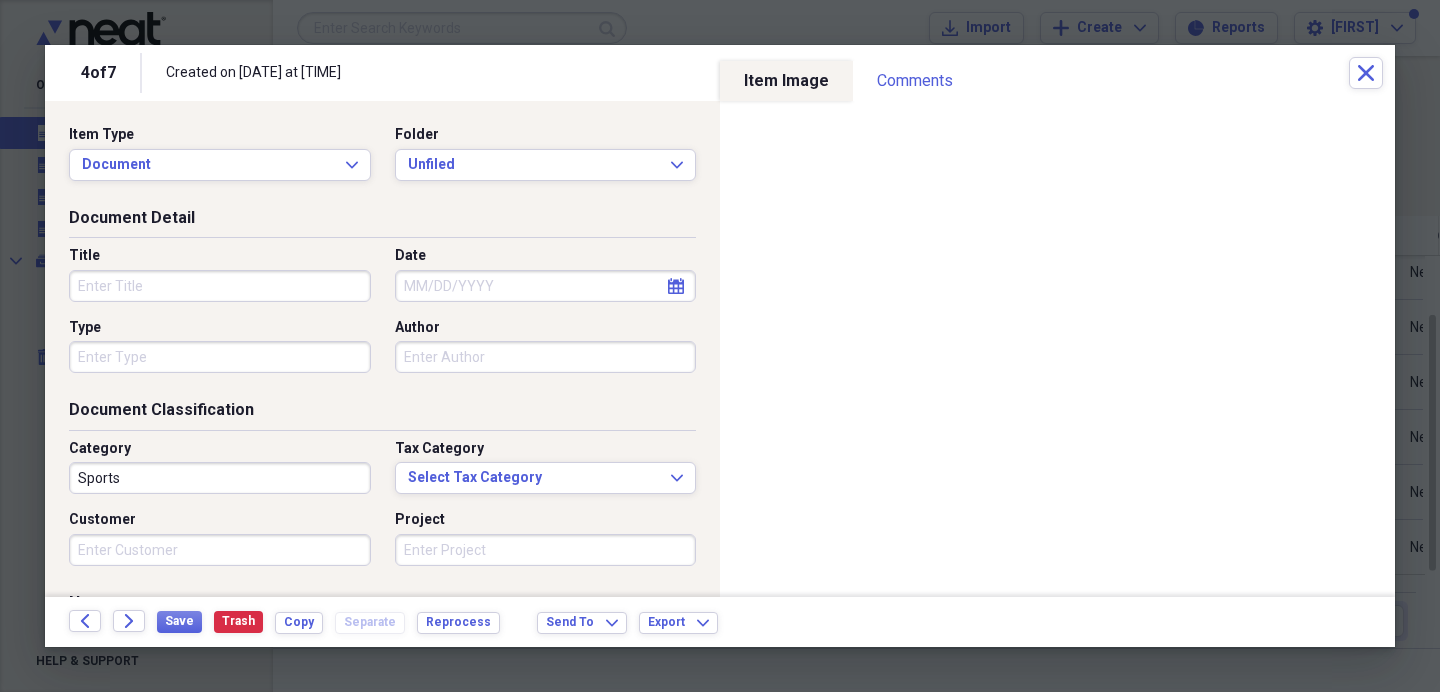 click on "Title" at bounding box center [220, 286] 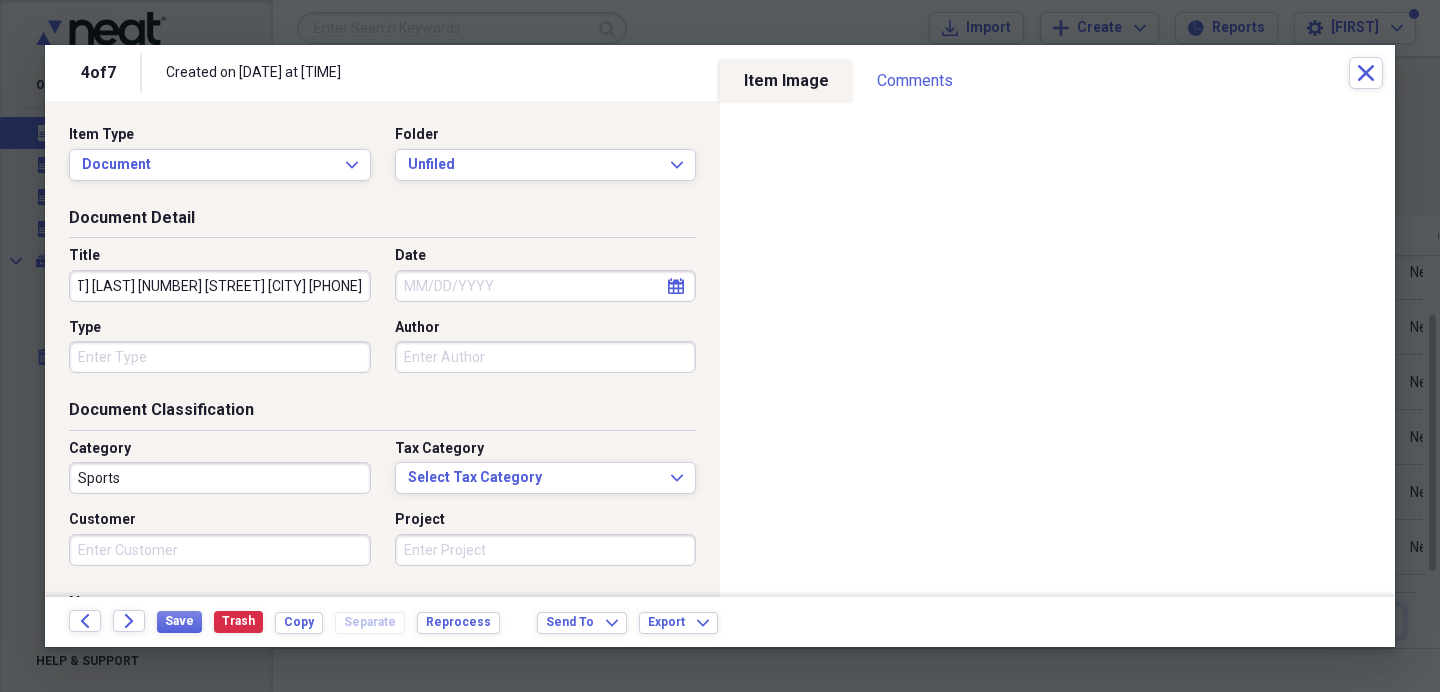scroll, scrollTop: 0, scrollLeft: 64, axis: horizontal 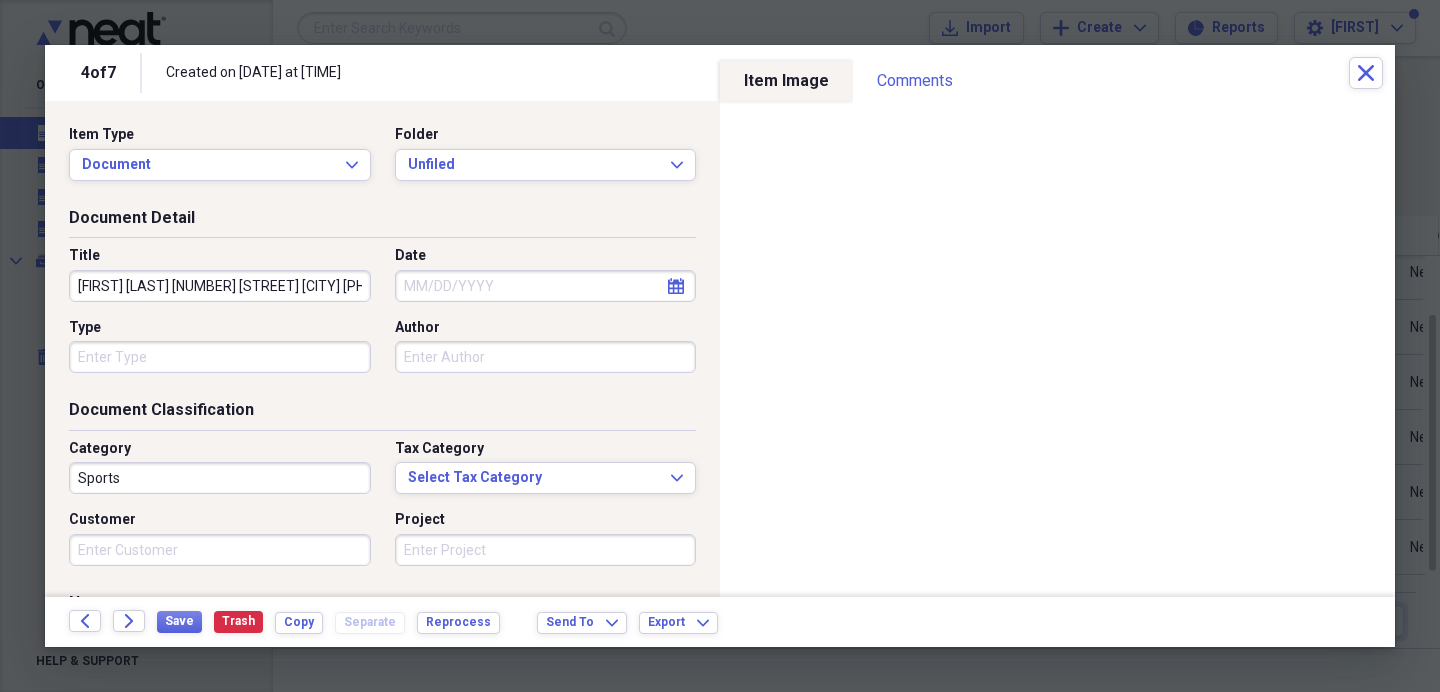 select on "7" 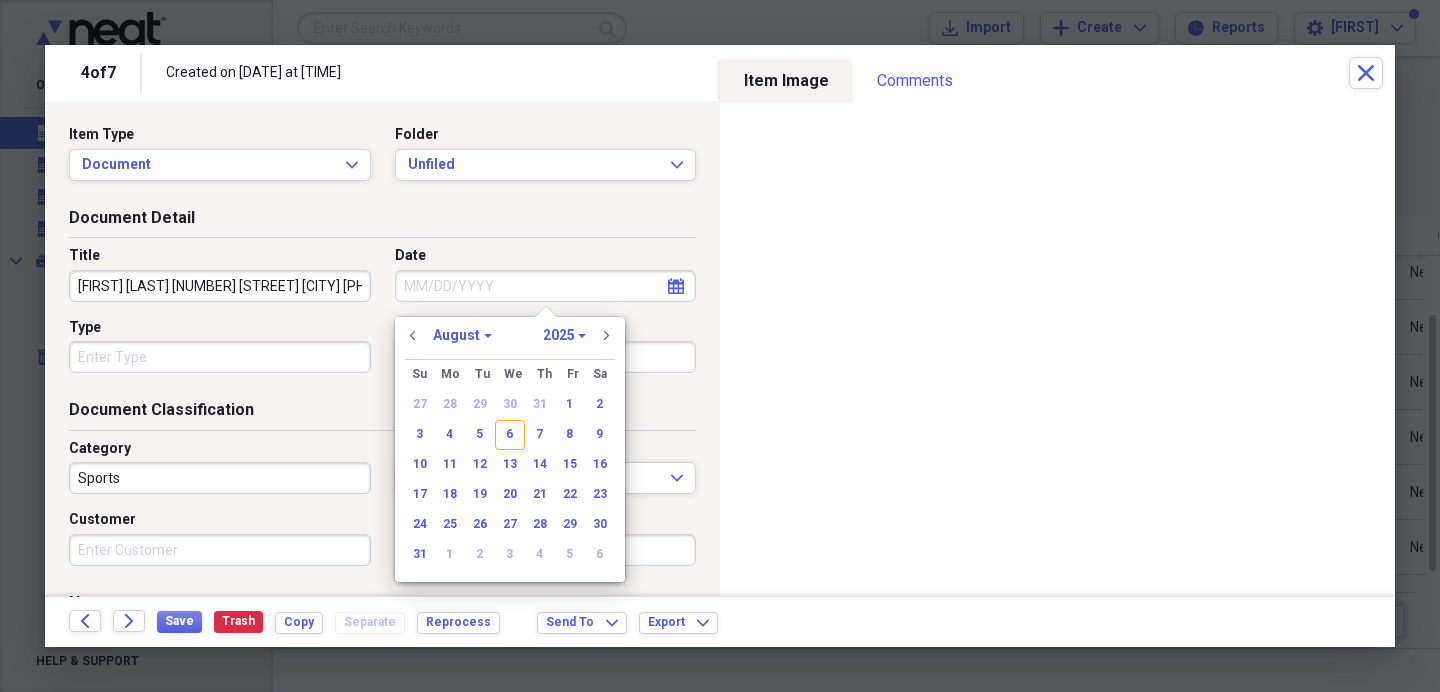 click on "Date" at bounding box center (546, 286) 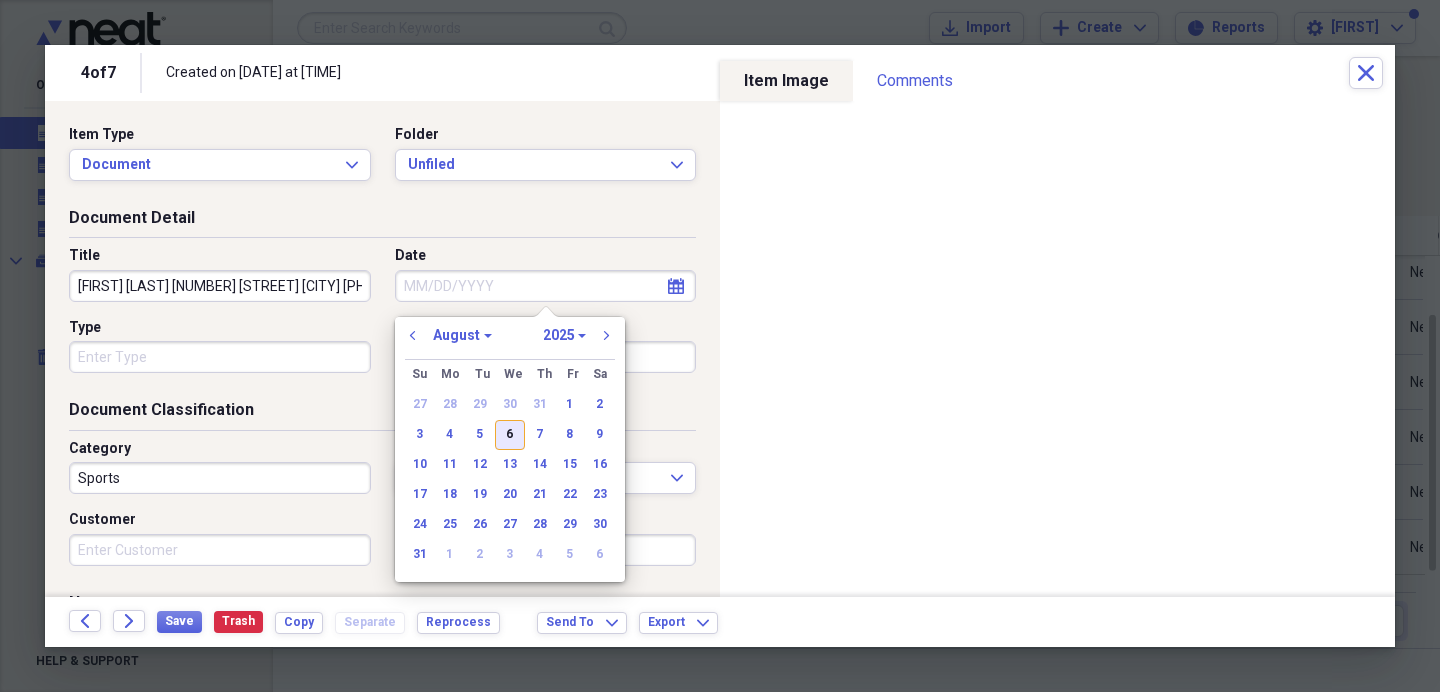 click on "6" at bounding box center [510, 435] 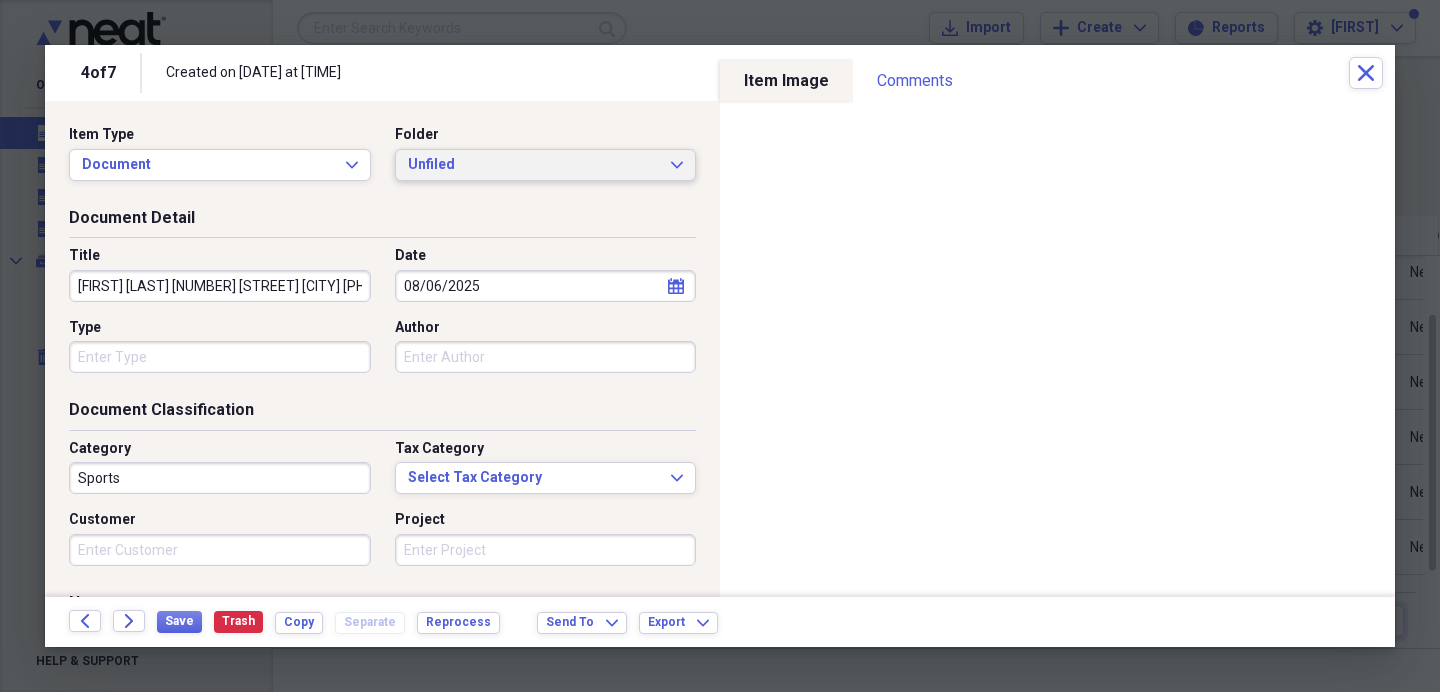 click on "Unfiled" at bounding box center (534, 165) 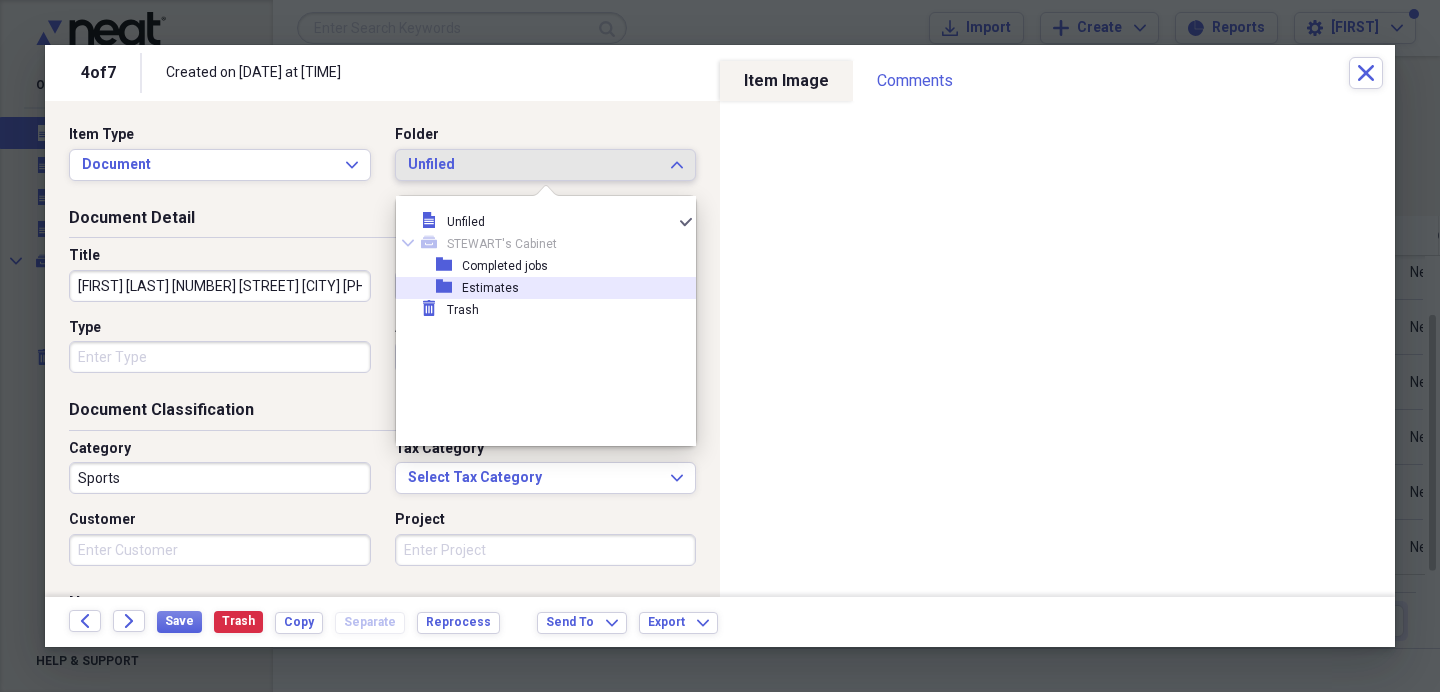 click on "folder Estimates" at bounding box center [538, 288] 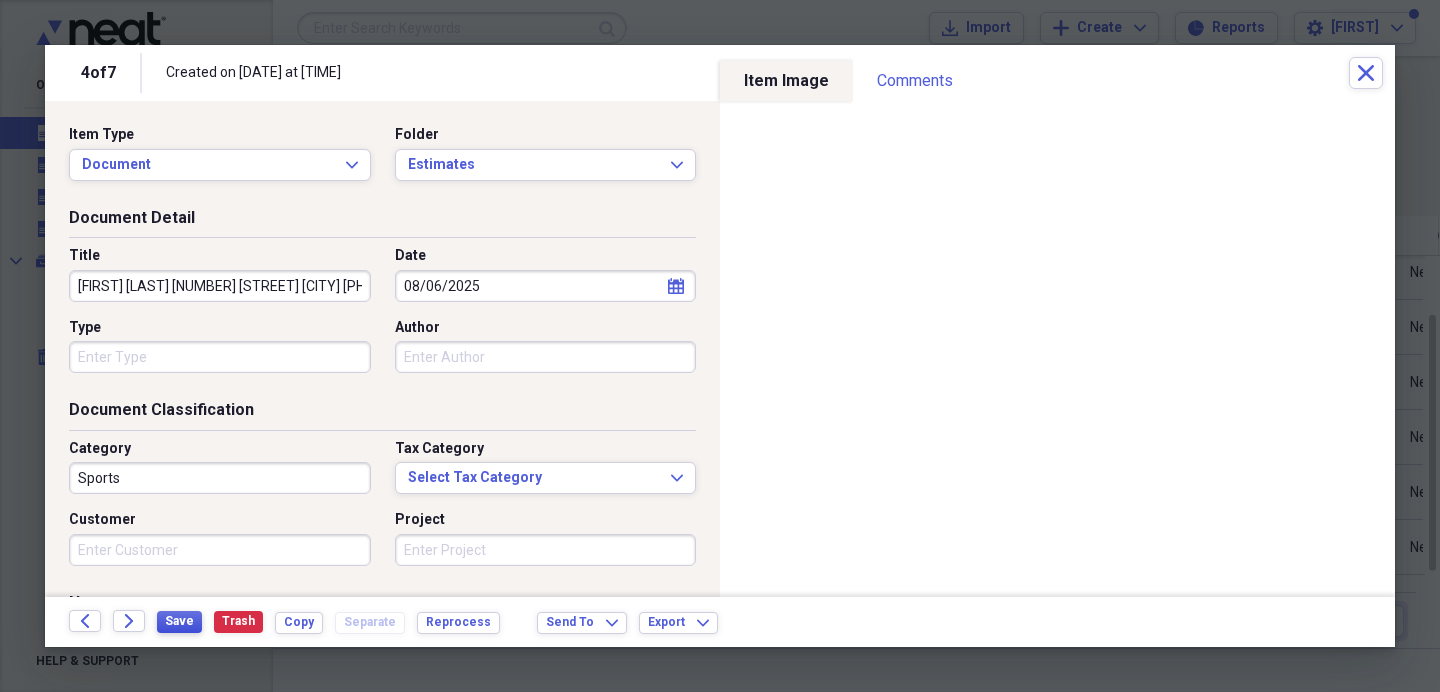 click on "Save" at bounding box center (179, 622) 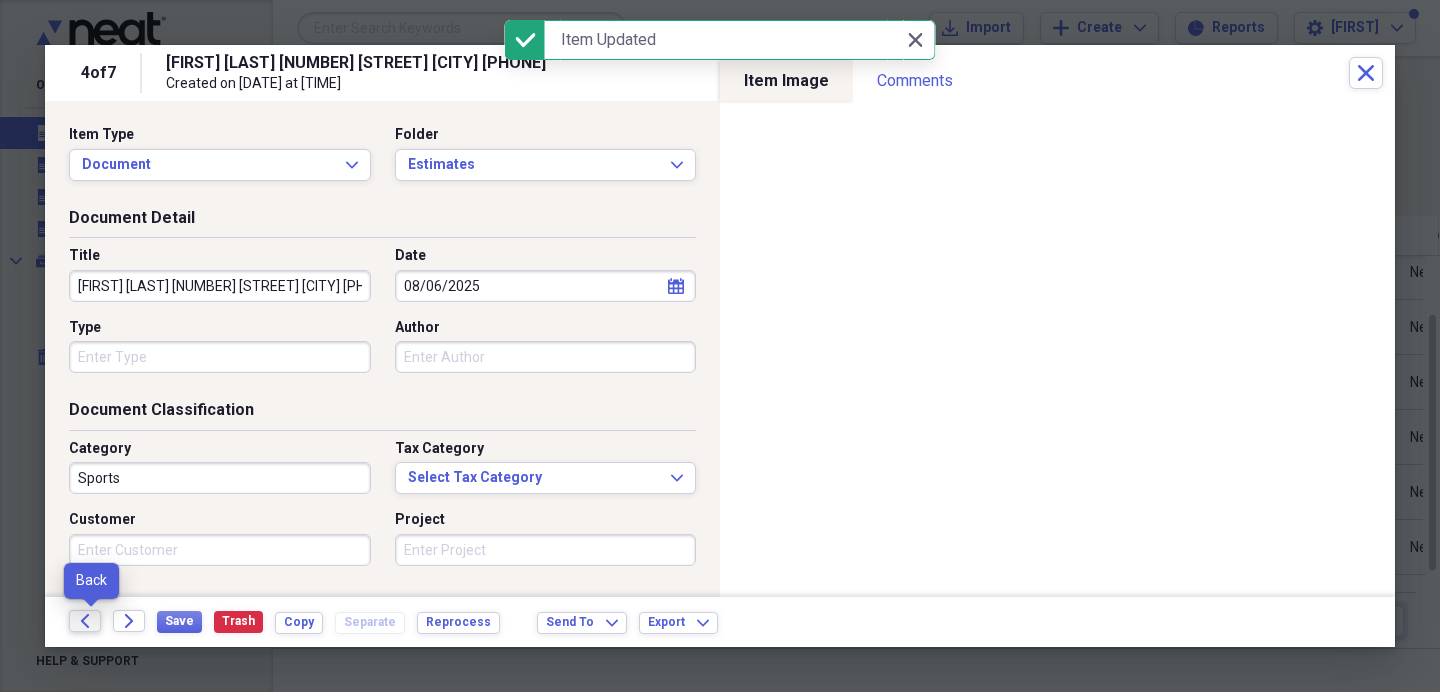 click on "Back" 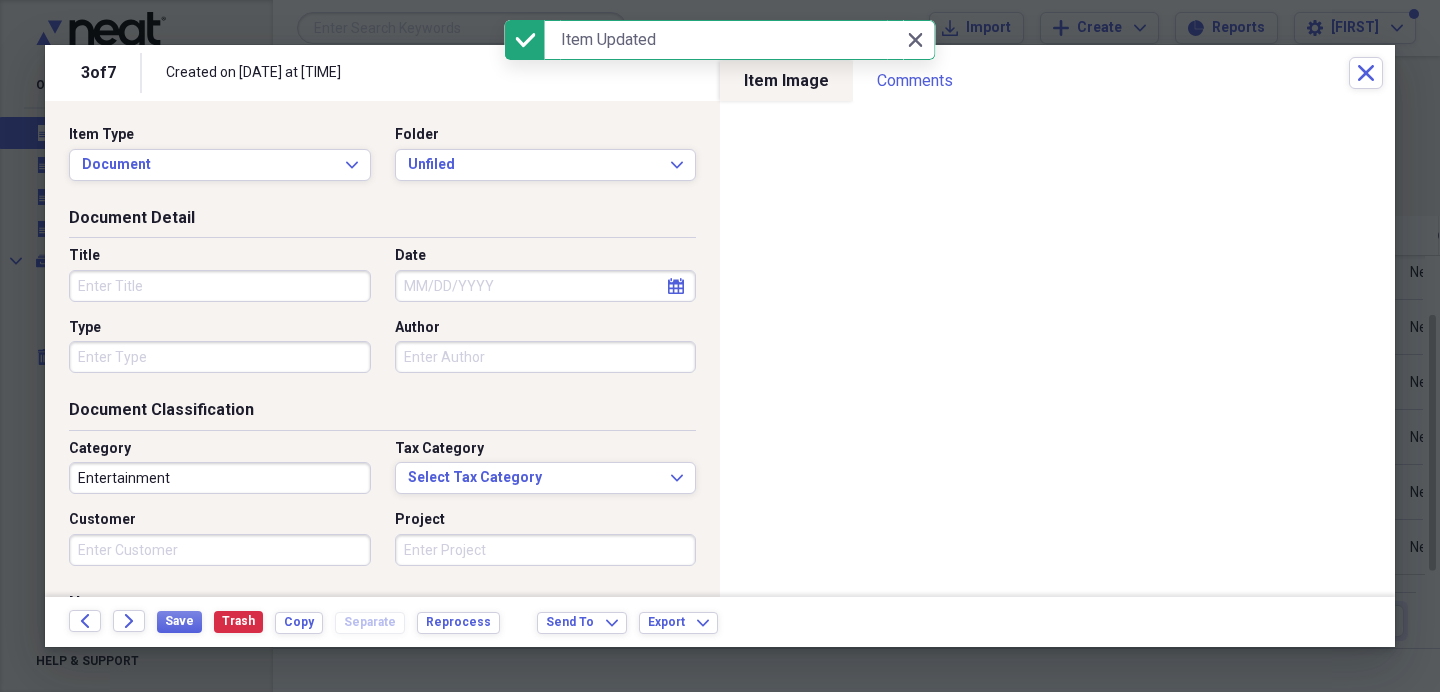 click on "Title" at bounding box center [220, 286] 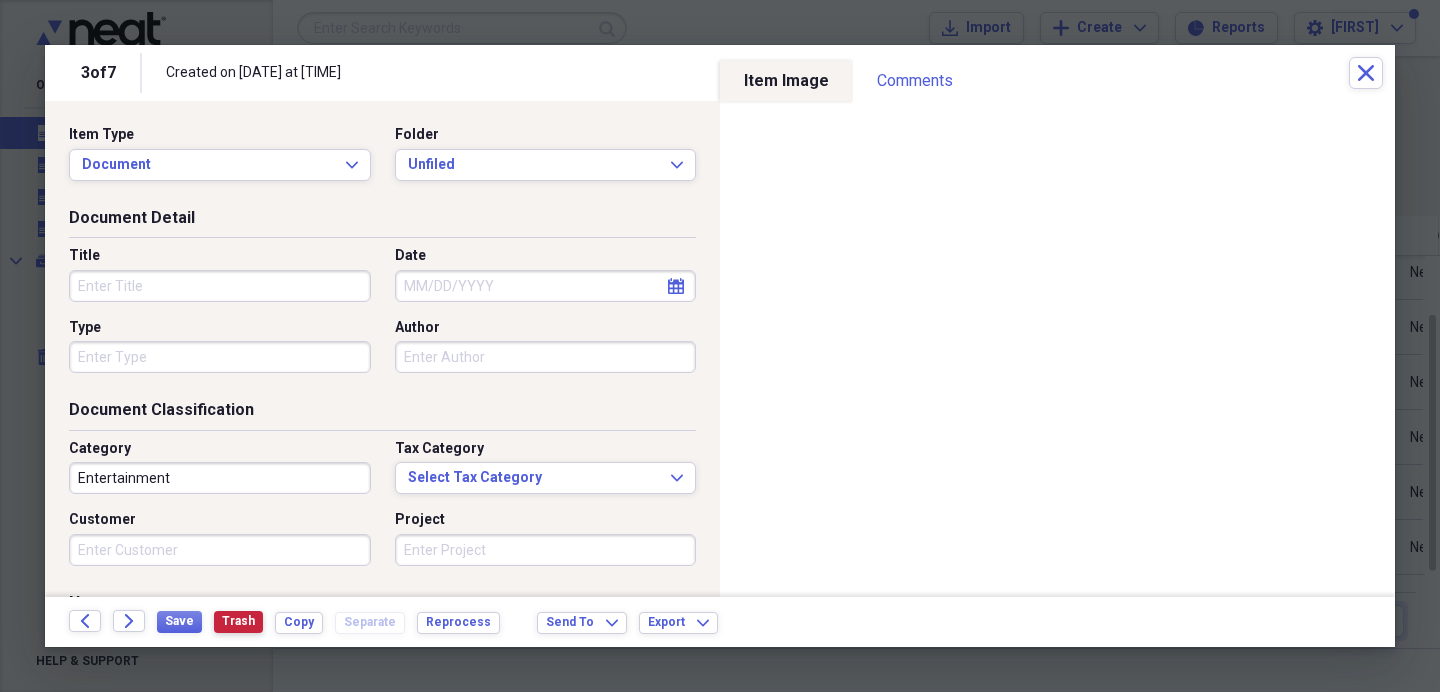click on "Trash" at bounding box center [238, 621] 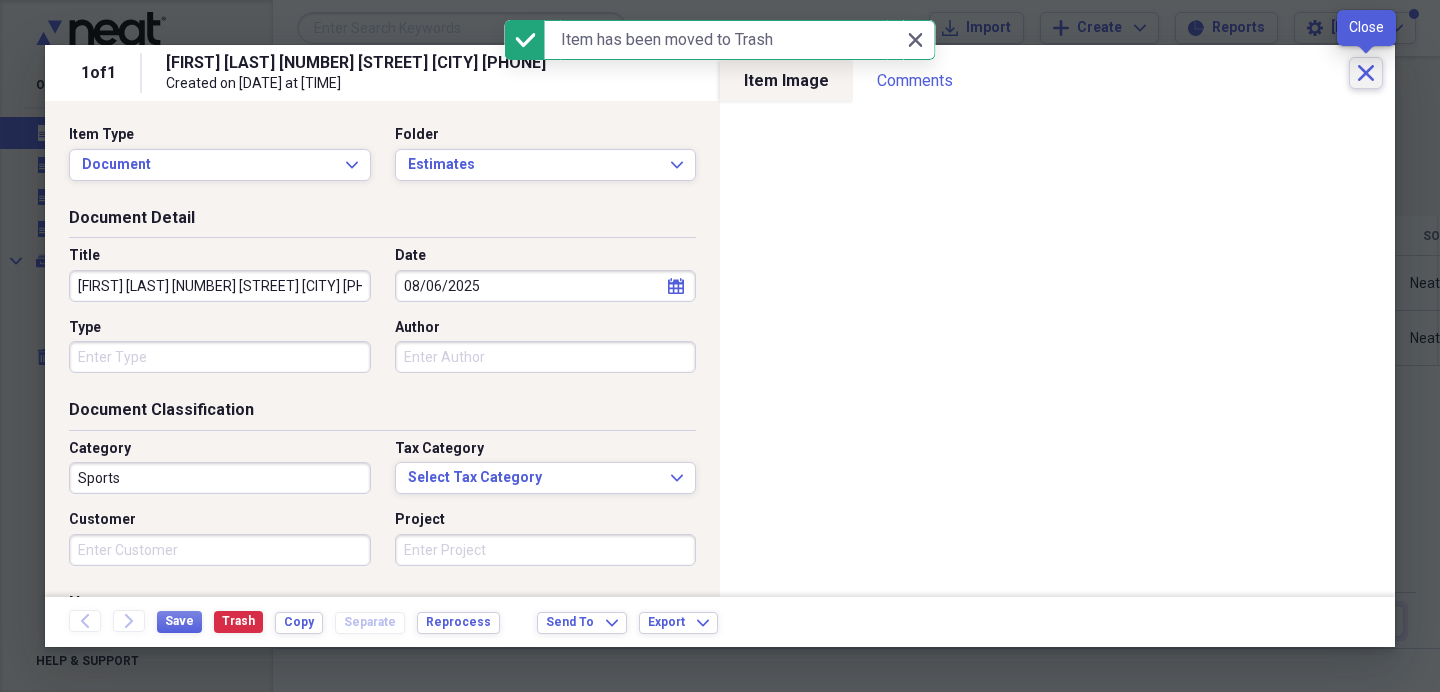 click on "Close" at bounding box center [1366, 73] 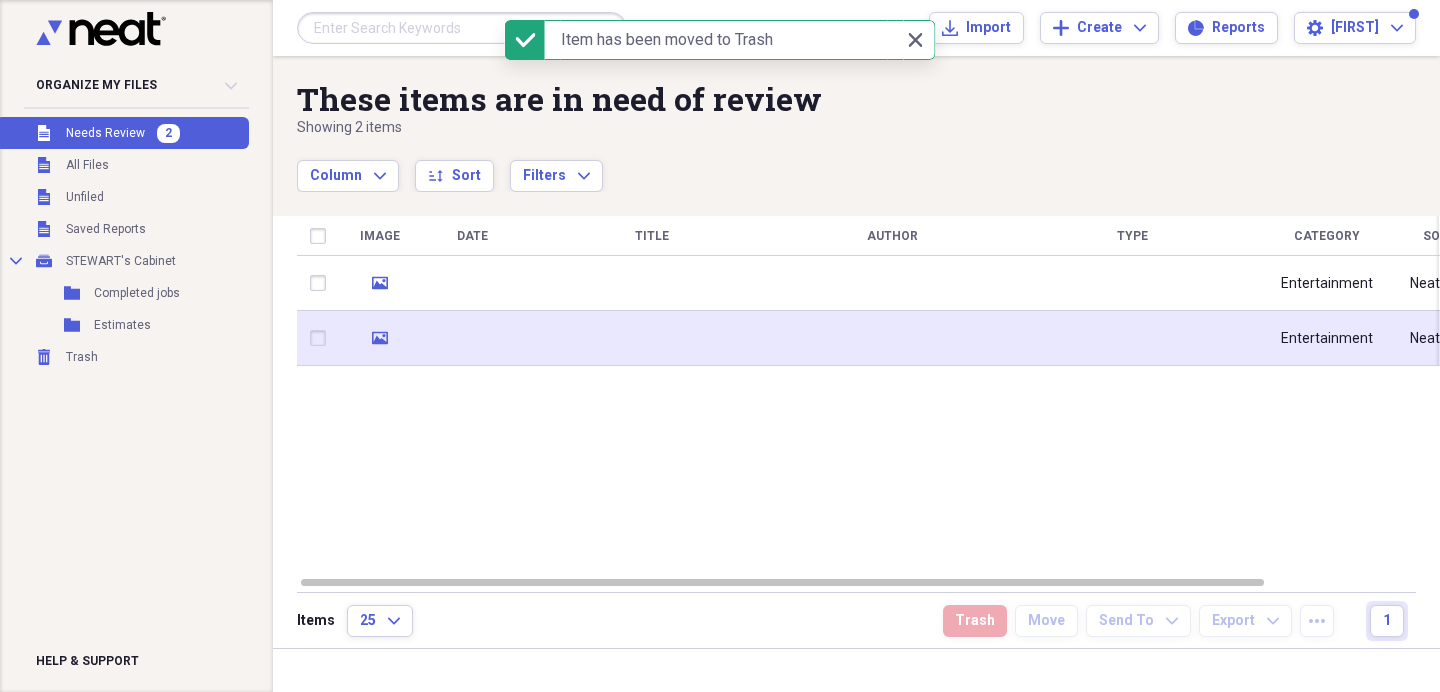 click at bounding box center (892, 338) 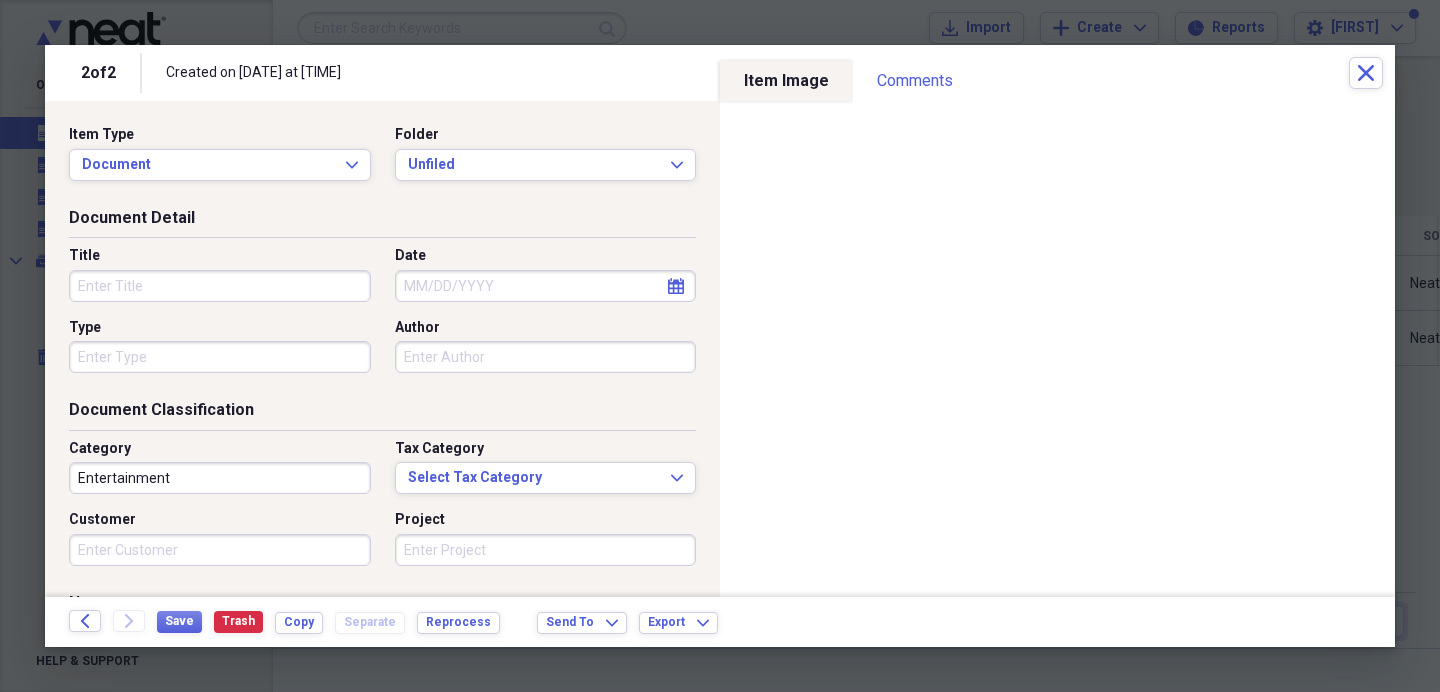 click on "Title" at bounding box center [220, 286] 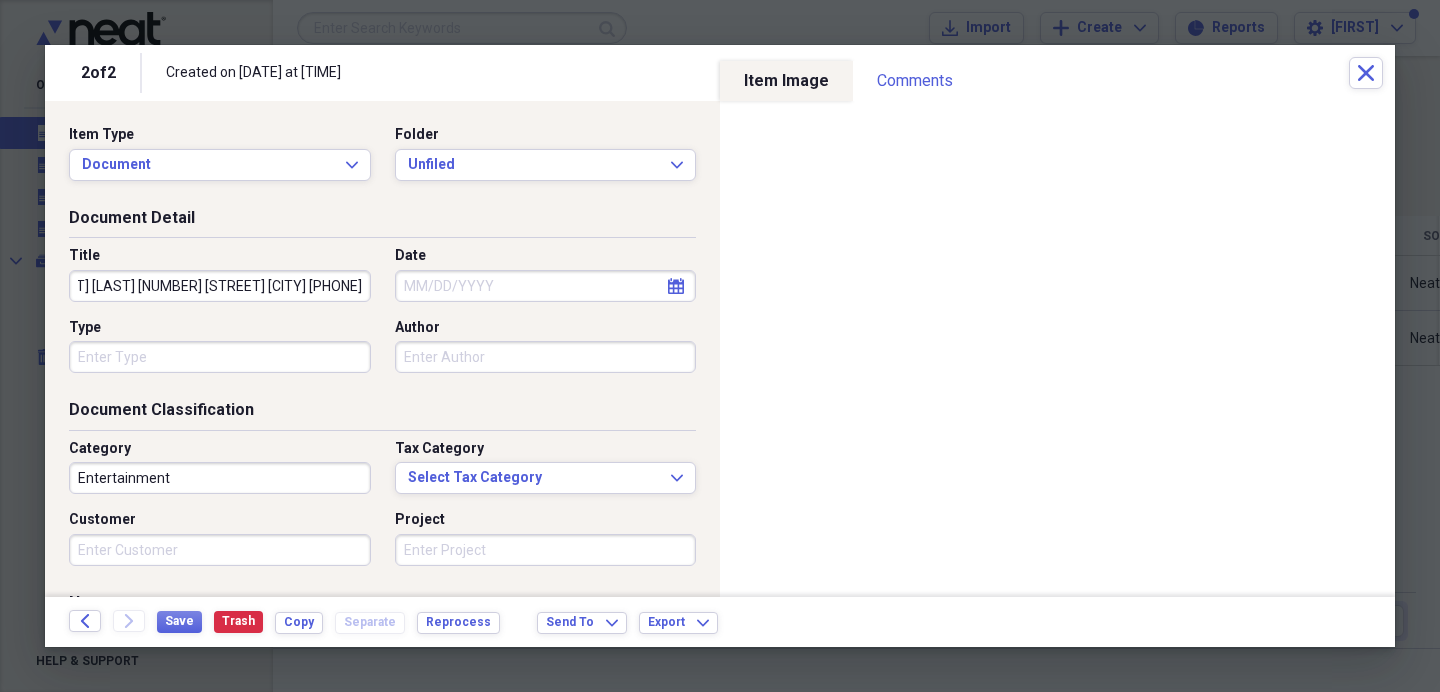 scroll, scrollTop: 0, scrollLeft: 60, axis: horizontal 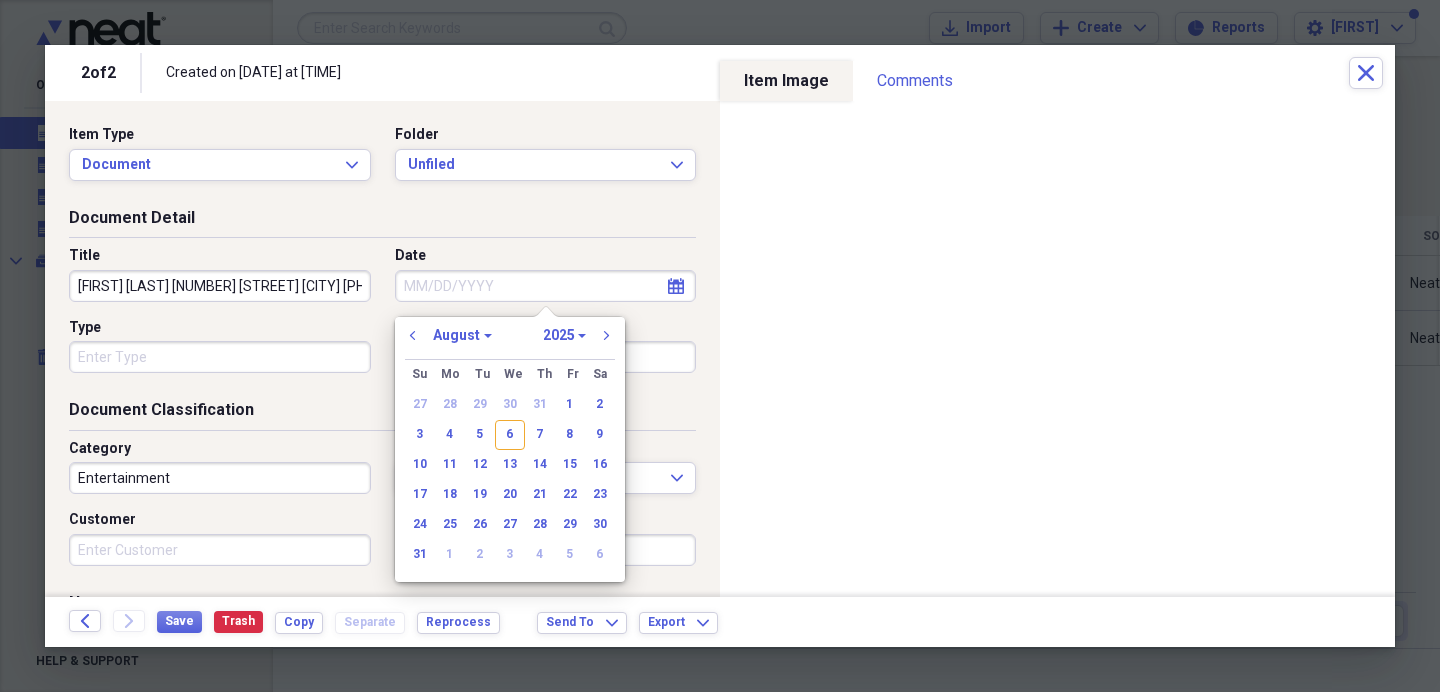 click on "Date" at bounding box center [546, 286] 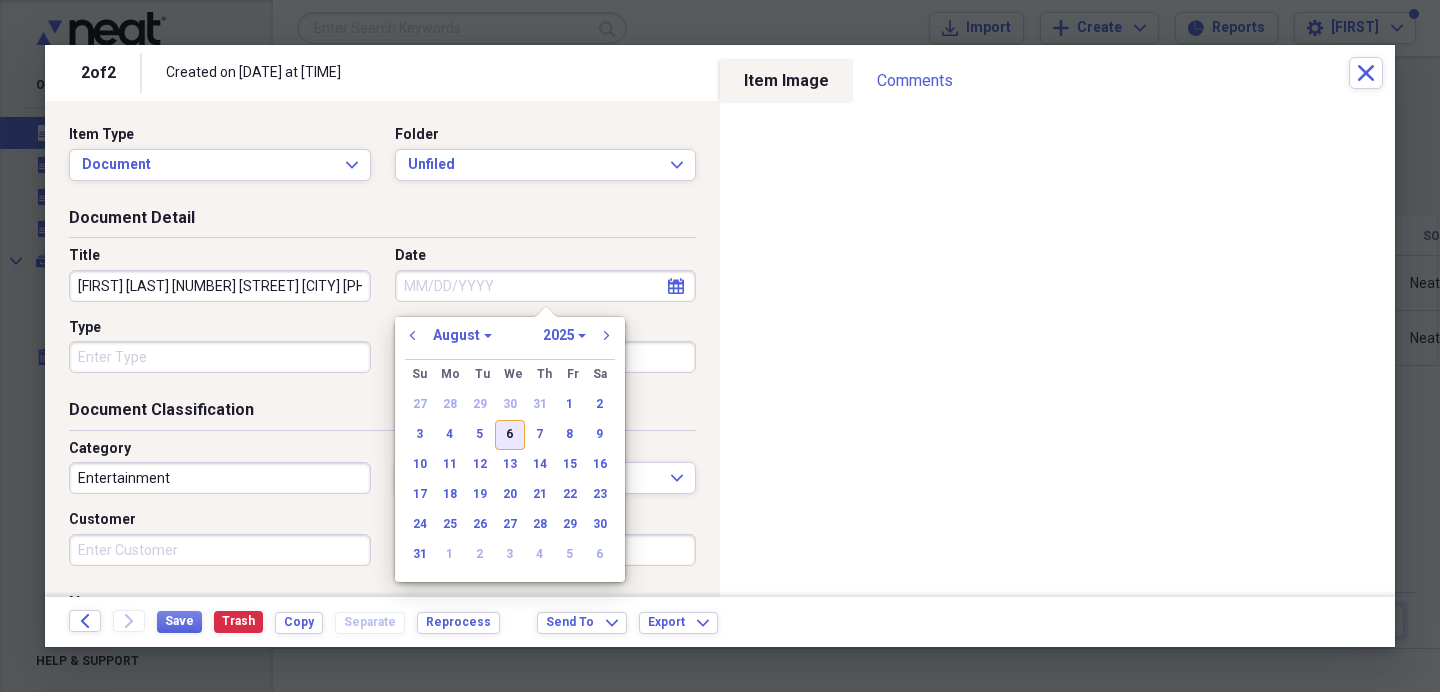 click on "6" at bounding box center (510, 435) 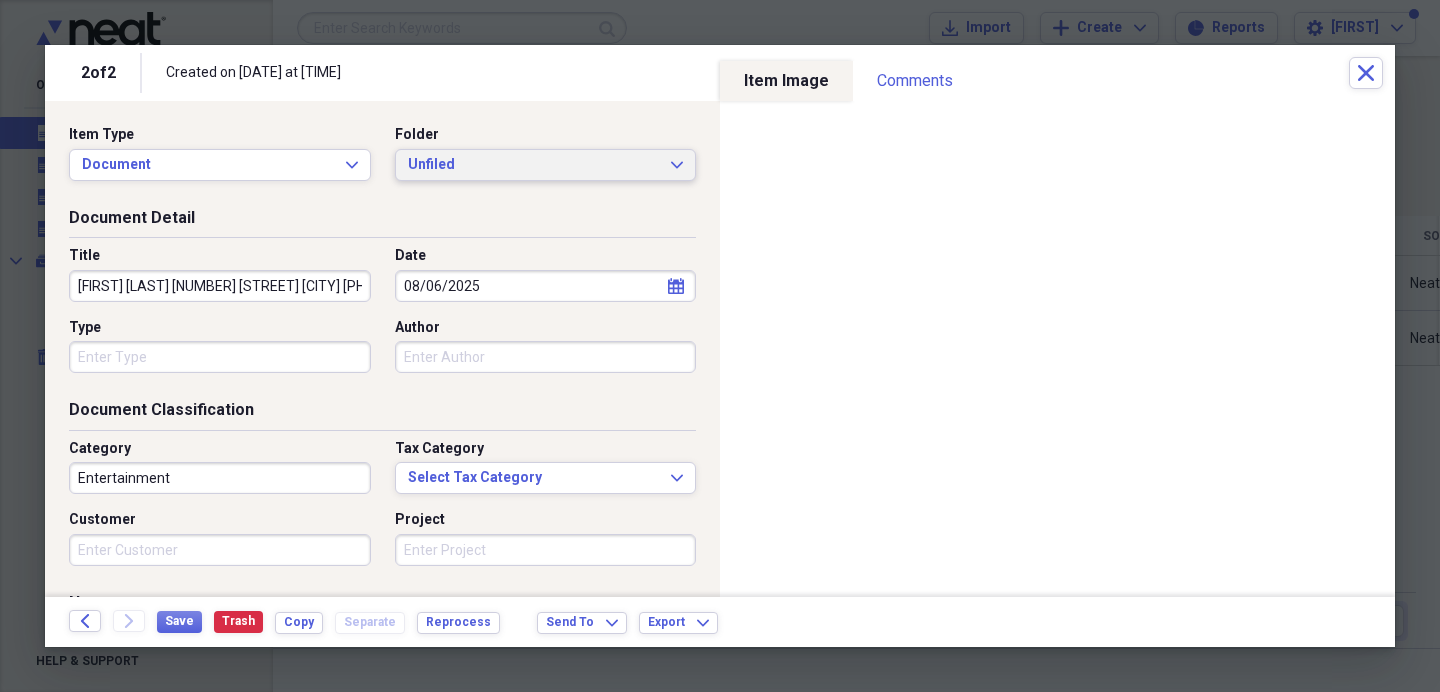 click on "Unfiled" at bounding box center (534, 165) 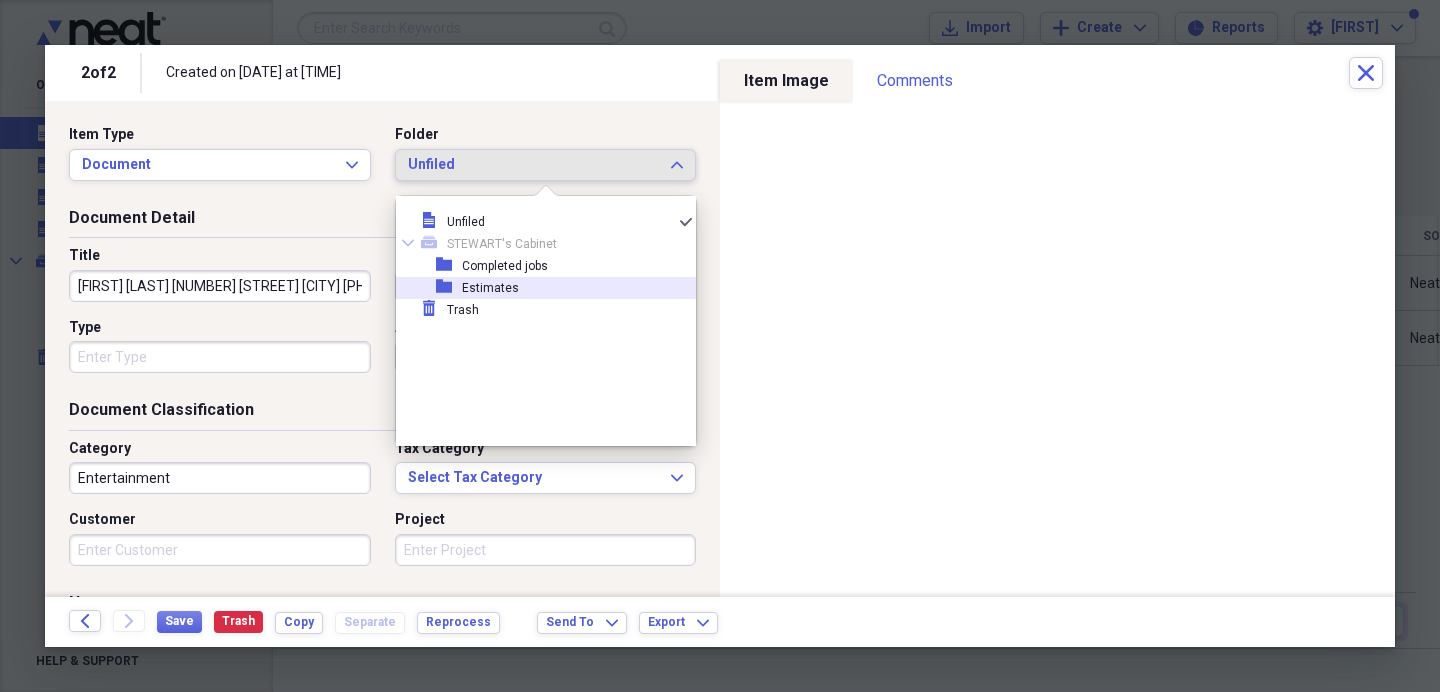 click on "folder Estimates" at bounding box center [538, 288] 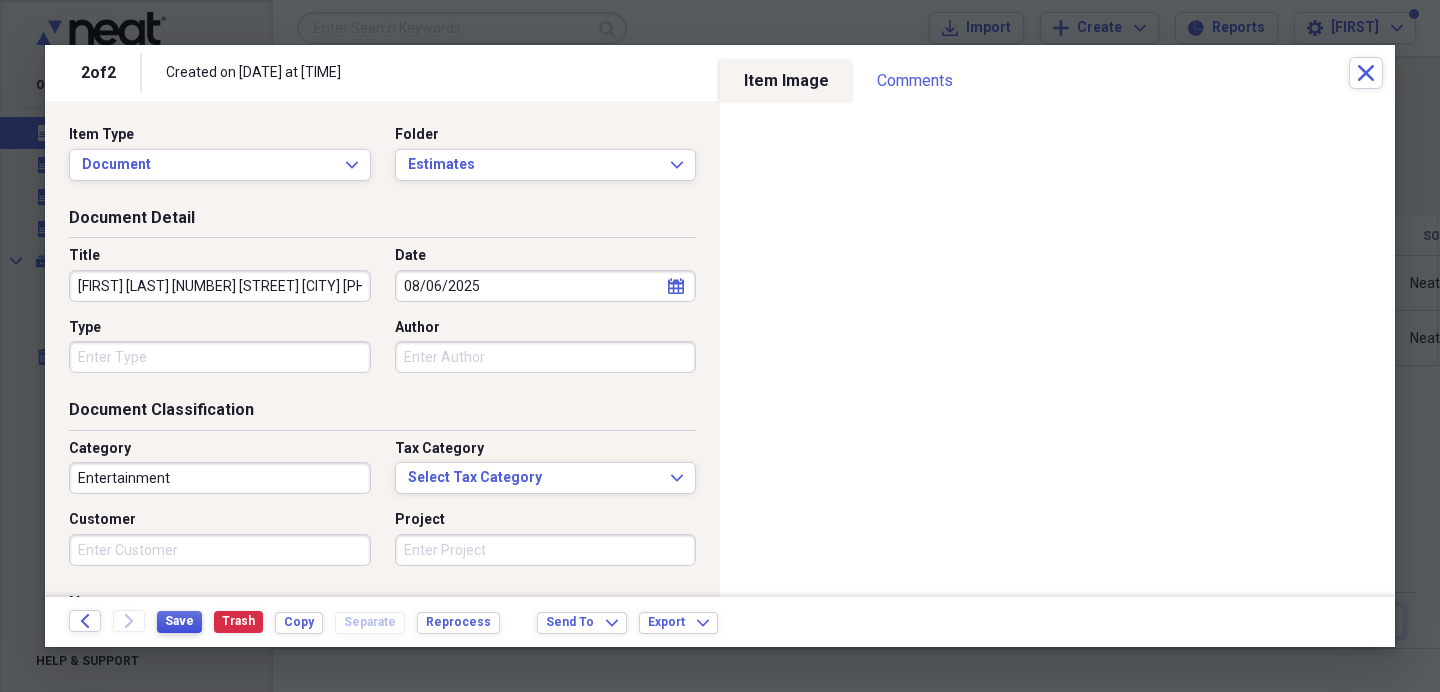 click on "Save" at bounding box center (179, 621) 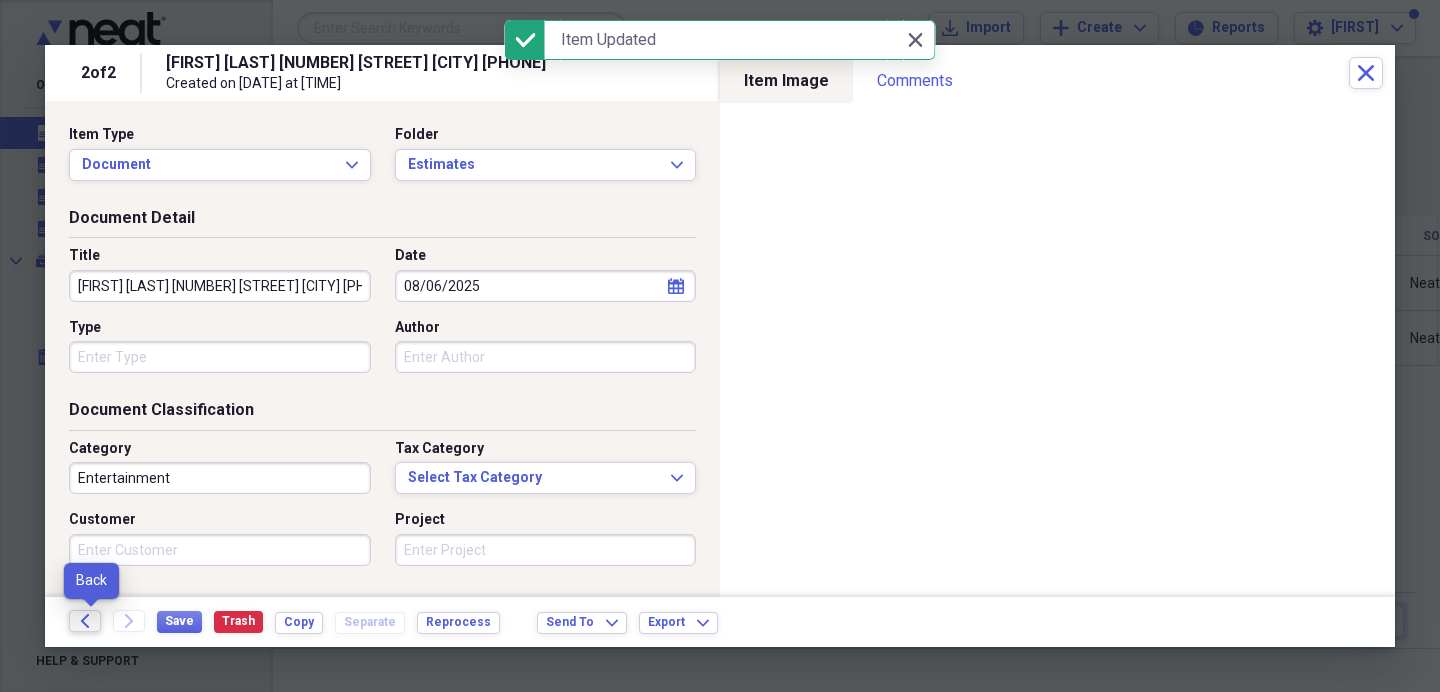 click on "Back" 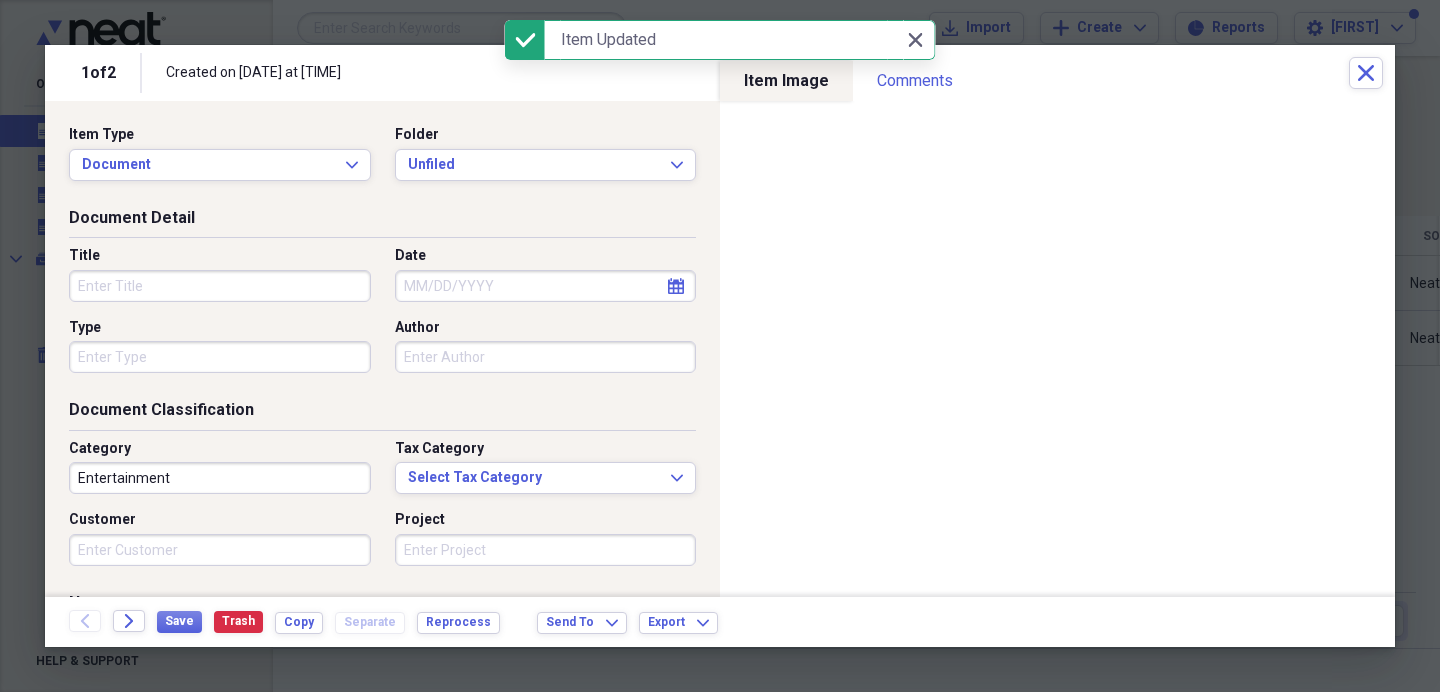 click on "Title" at bounding box center (220, 286) 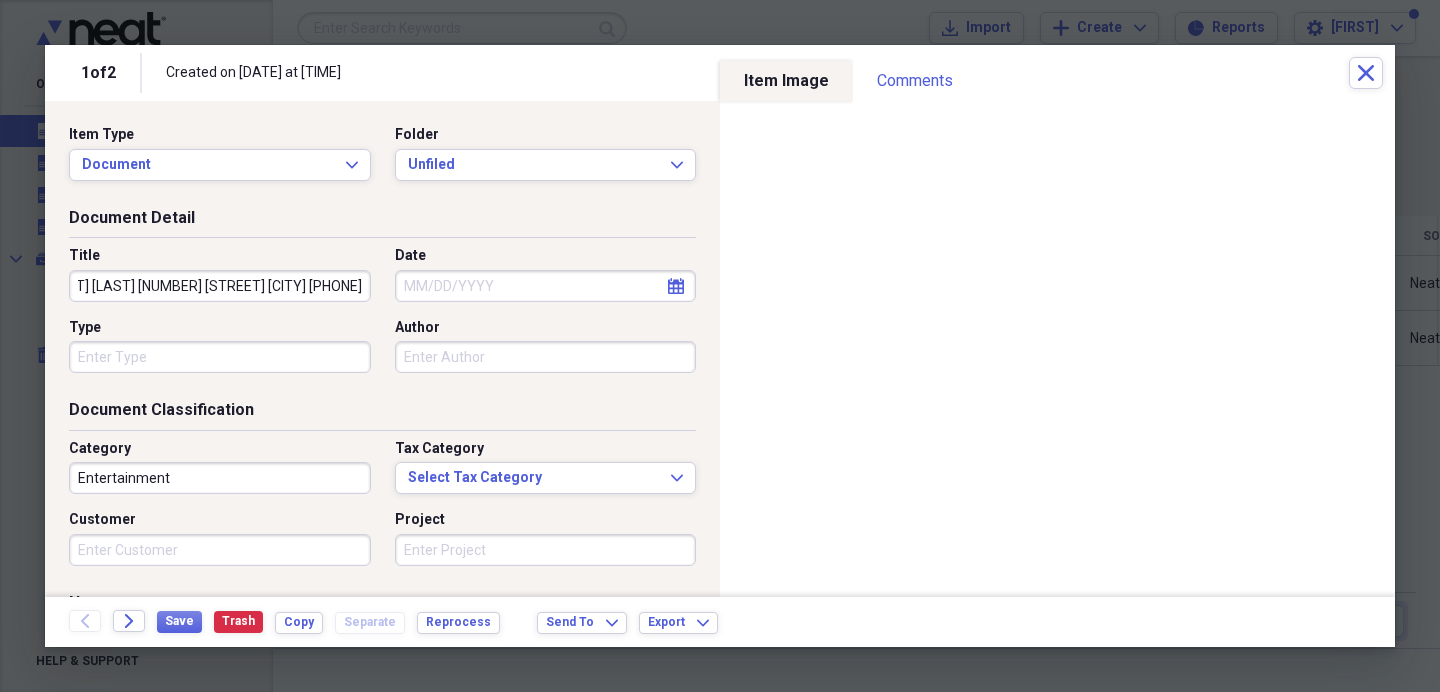 scroll, scrollTop: 0, scrollLeft: 92, axis: horizontal 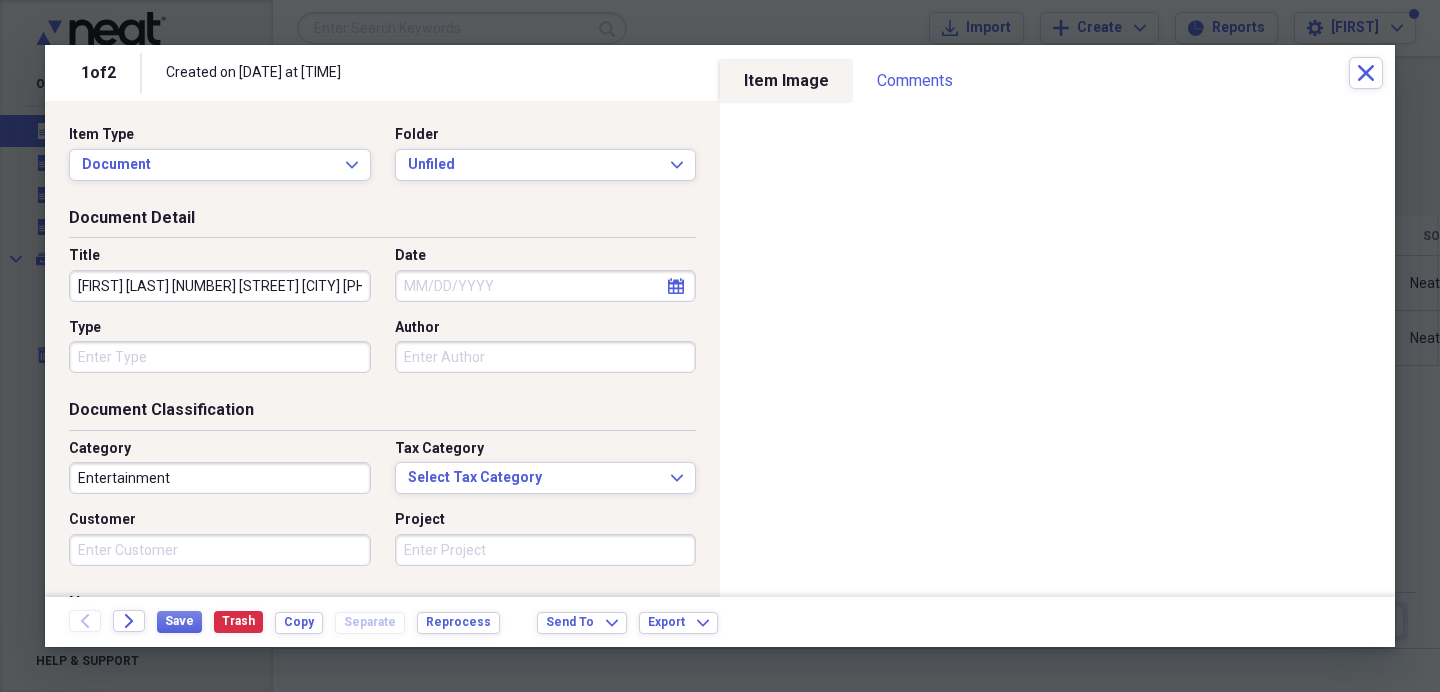 select on "7" 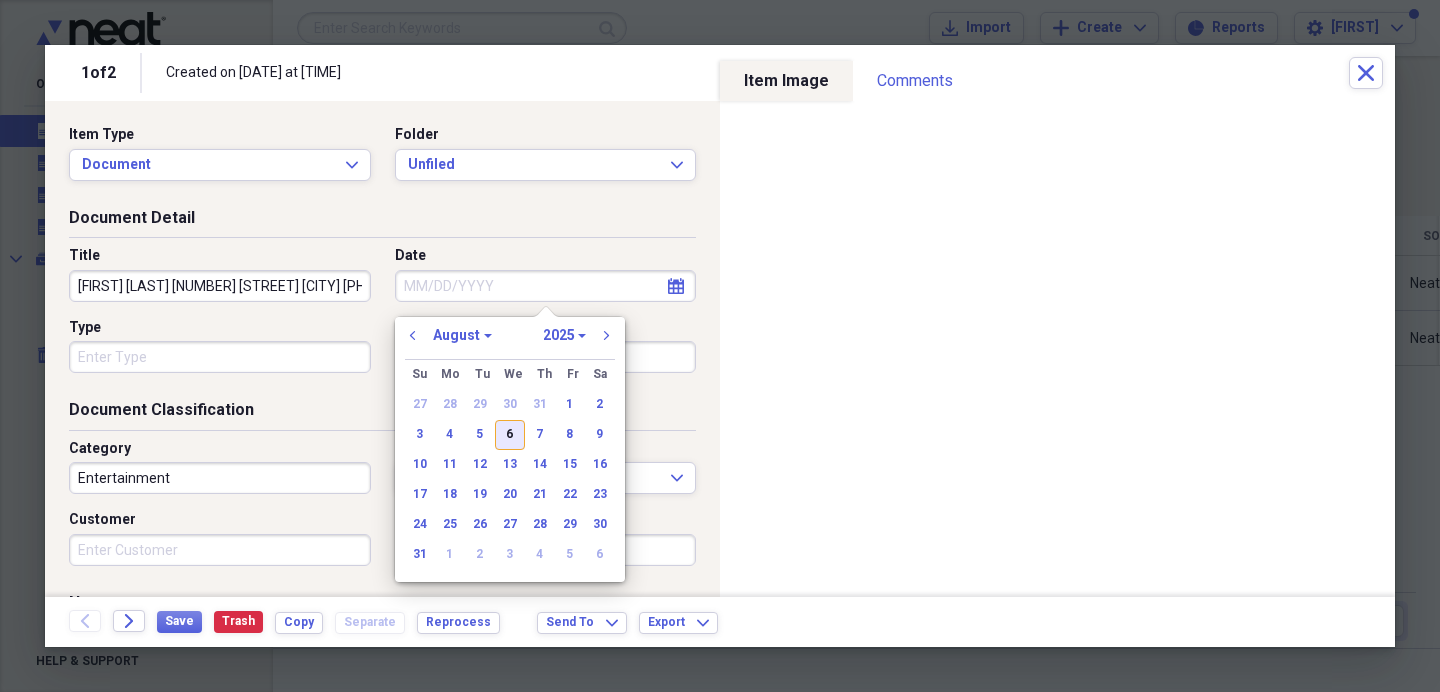 click on "6" at bounding box center (510, 435) 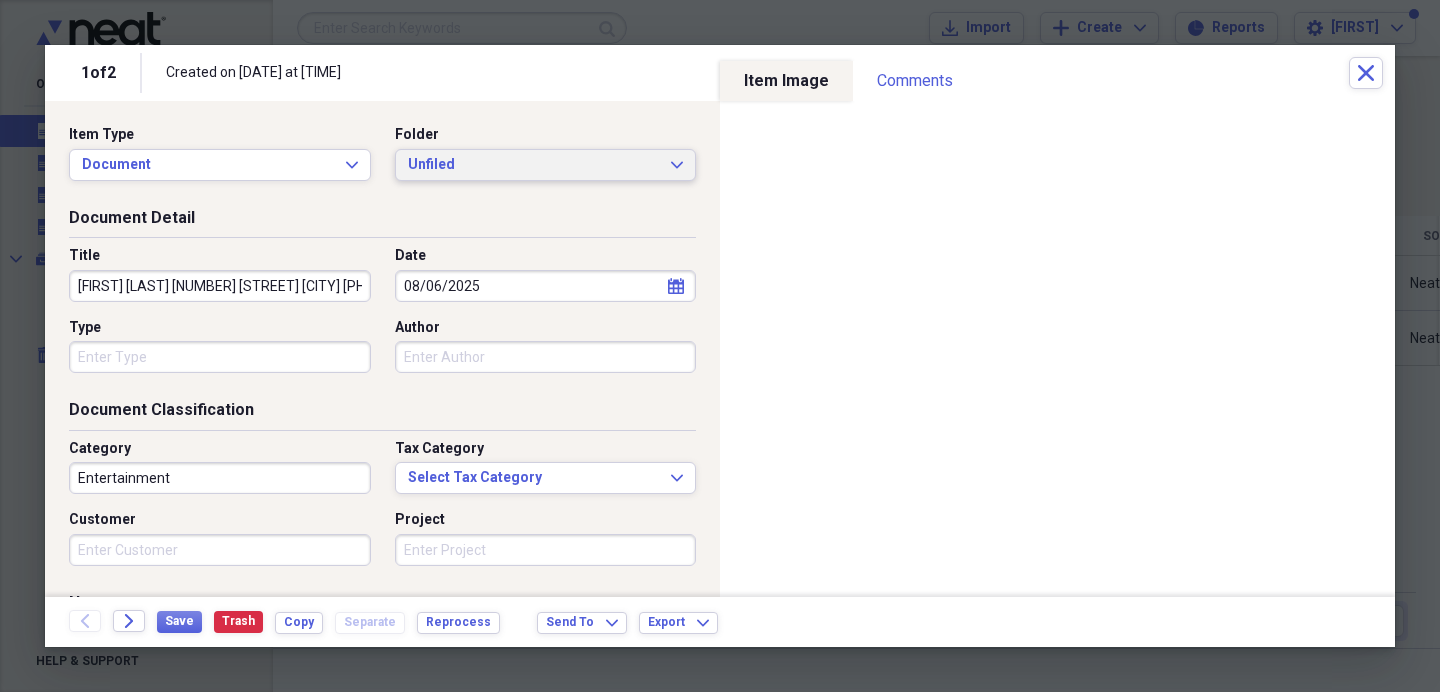 click on "Unfiled" at bounding box center [534, 165] 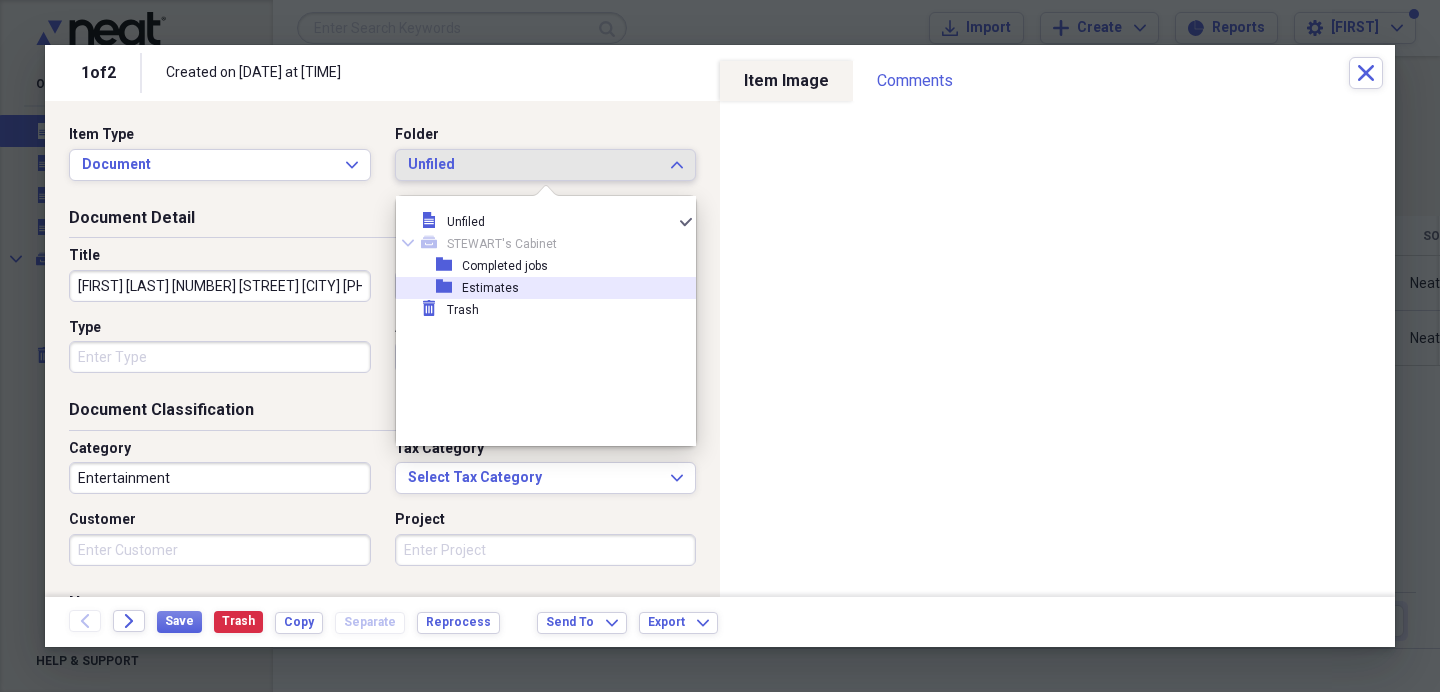 click on "folder Estimates" at bounding box center (538, 288) 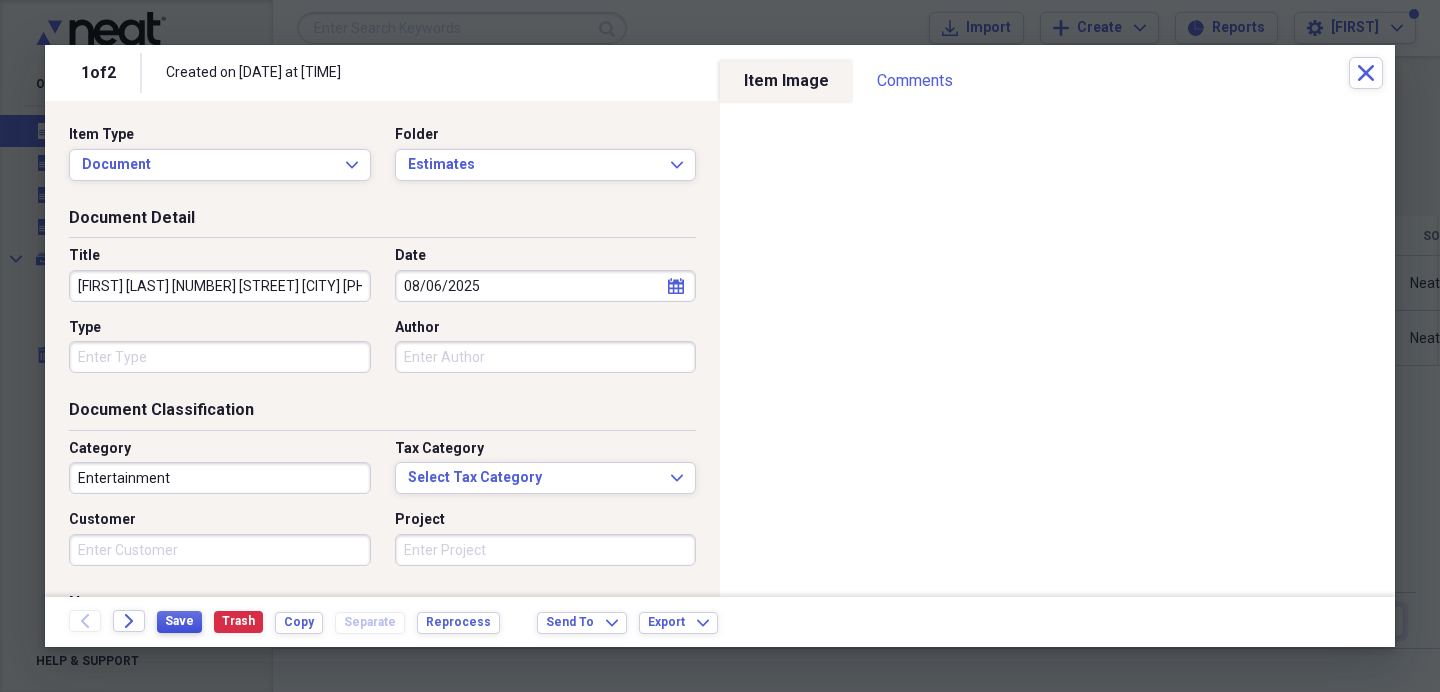 click on "Save" at bounding box center [179, 621] 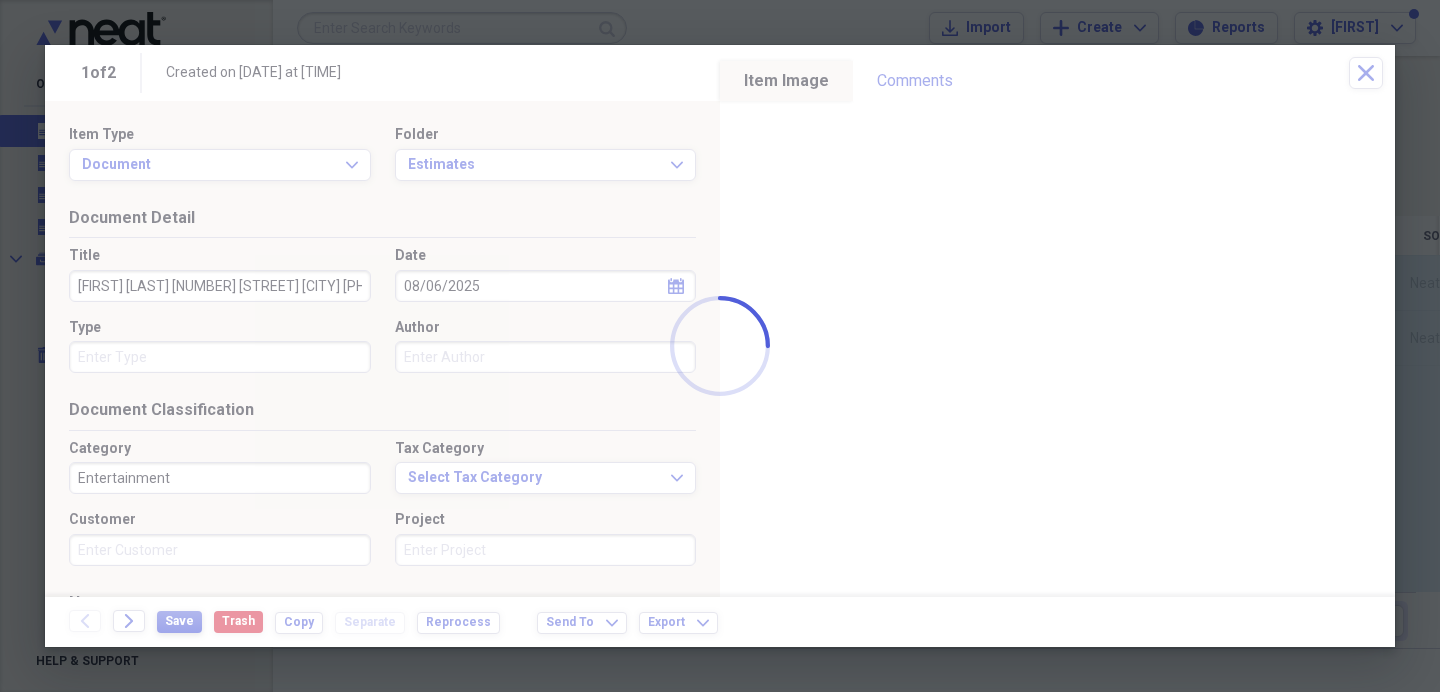 type on "[FIRST] [LAST] [NUMBER] [STREET] [CITY] [PHONE]" 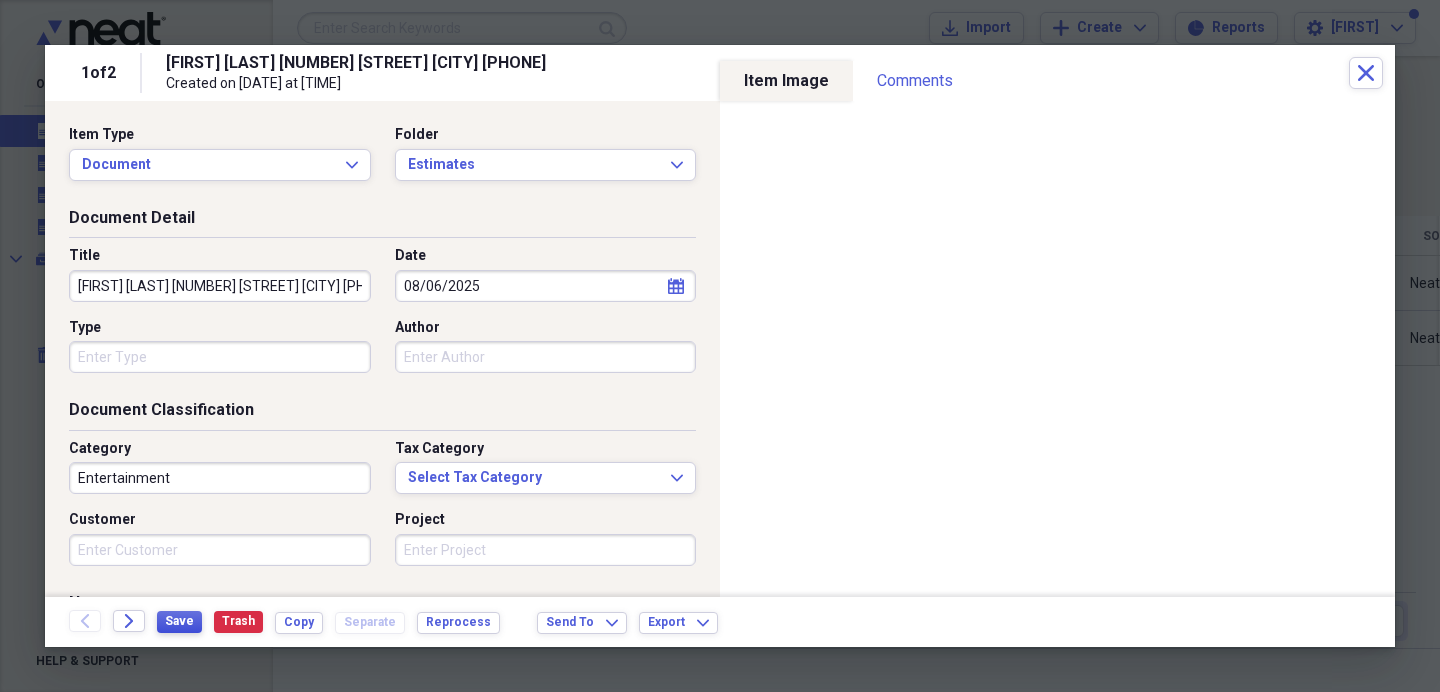 click on "Save" at bounding box center [179, 621] 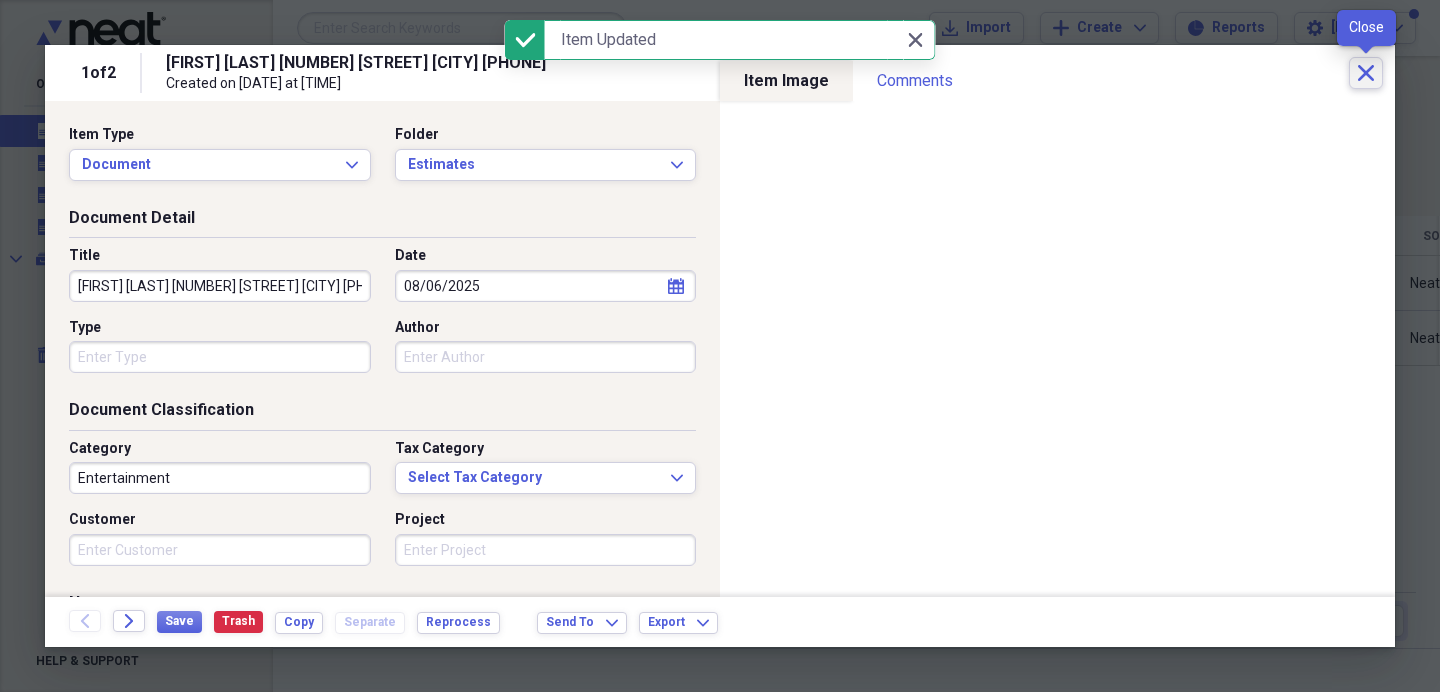 click on "Close" 